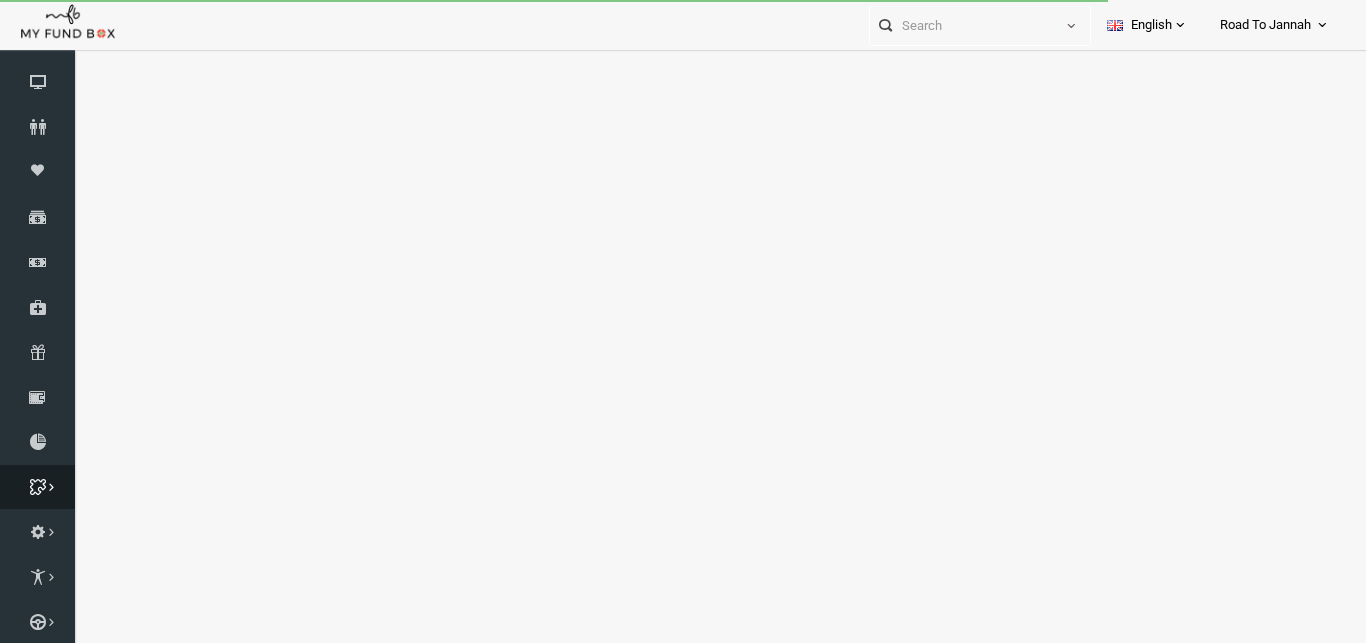 scroll, scrollTop: 0, scrollLeft: 0, axis: both 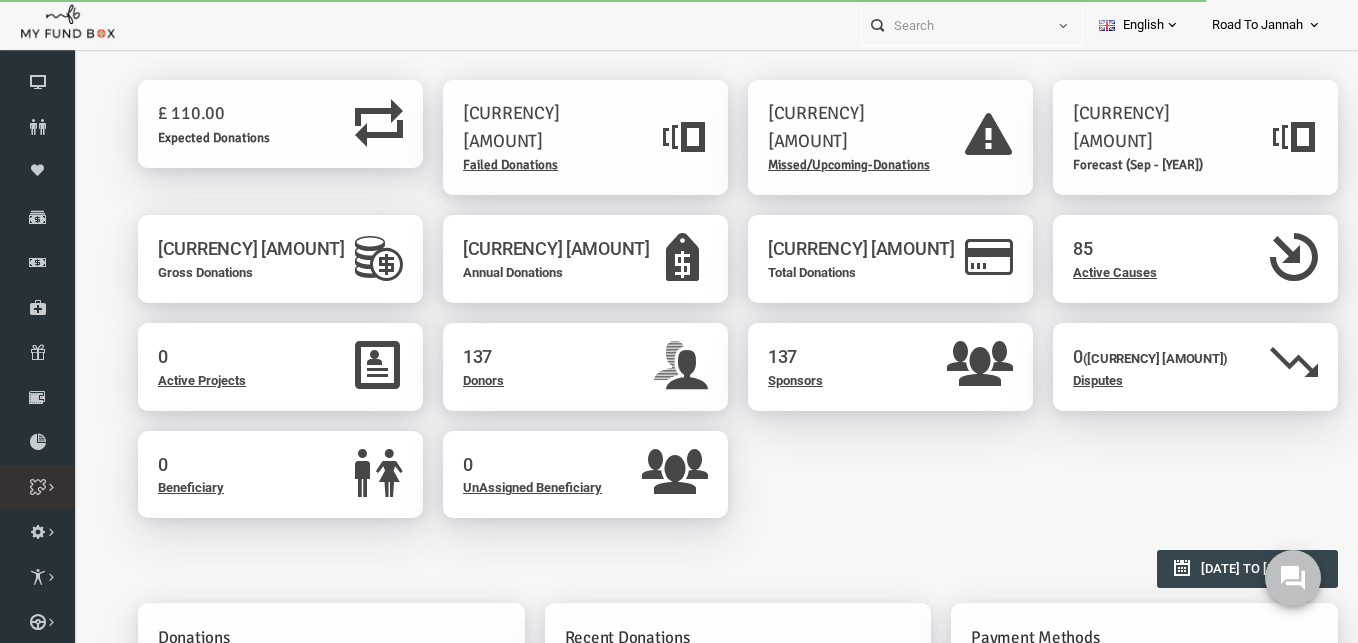 click at bounding box center [0, 0] 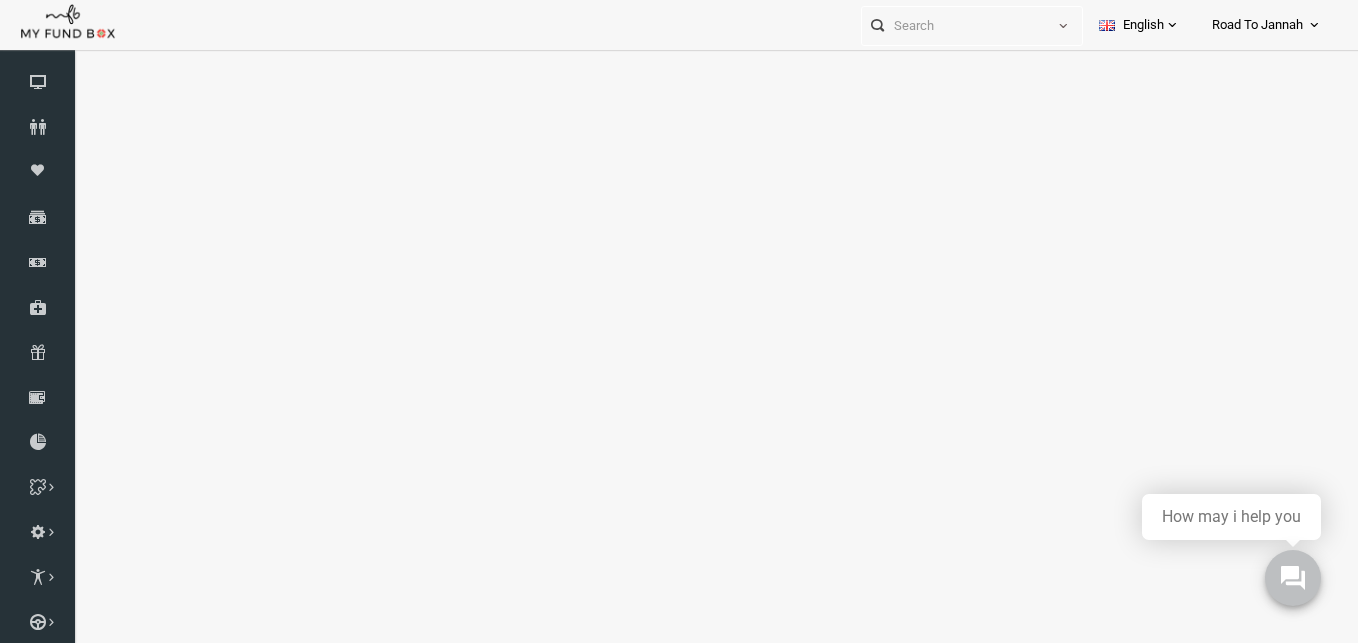 select on "100" 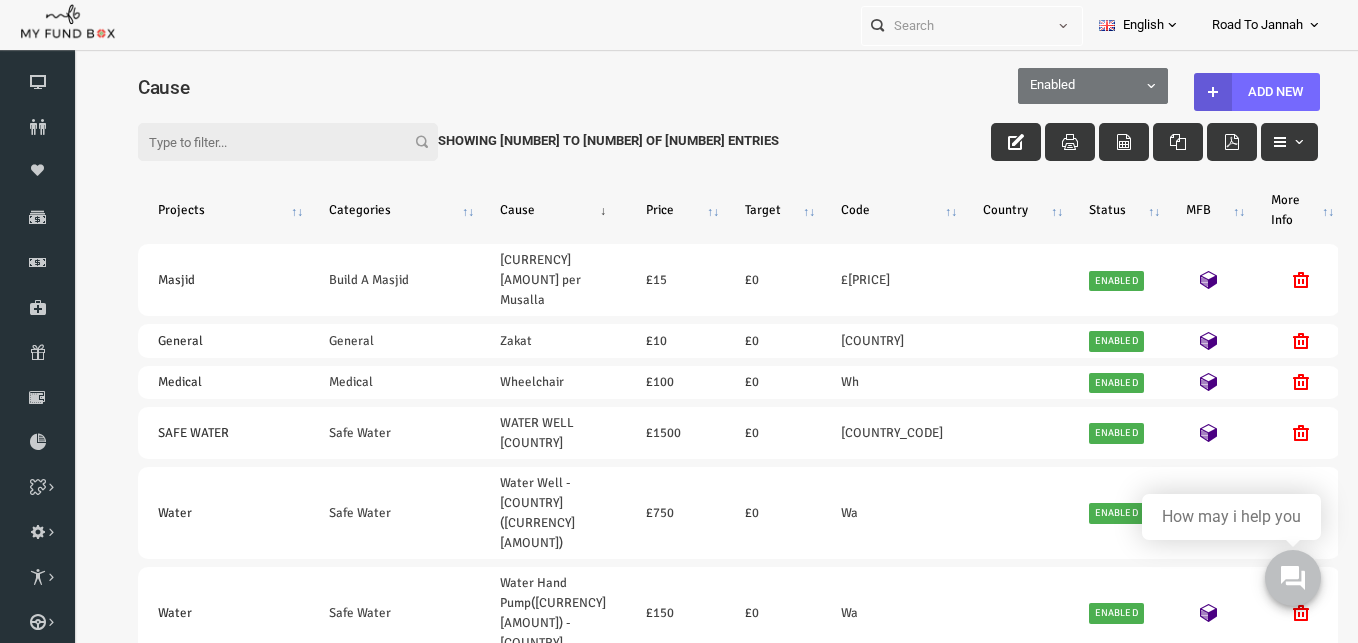 scroll, scrollTop: 0, scrollLeft: 0, axis: both 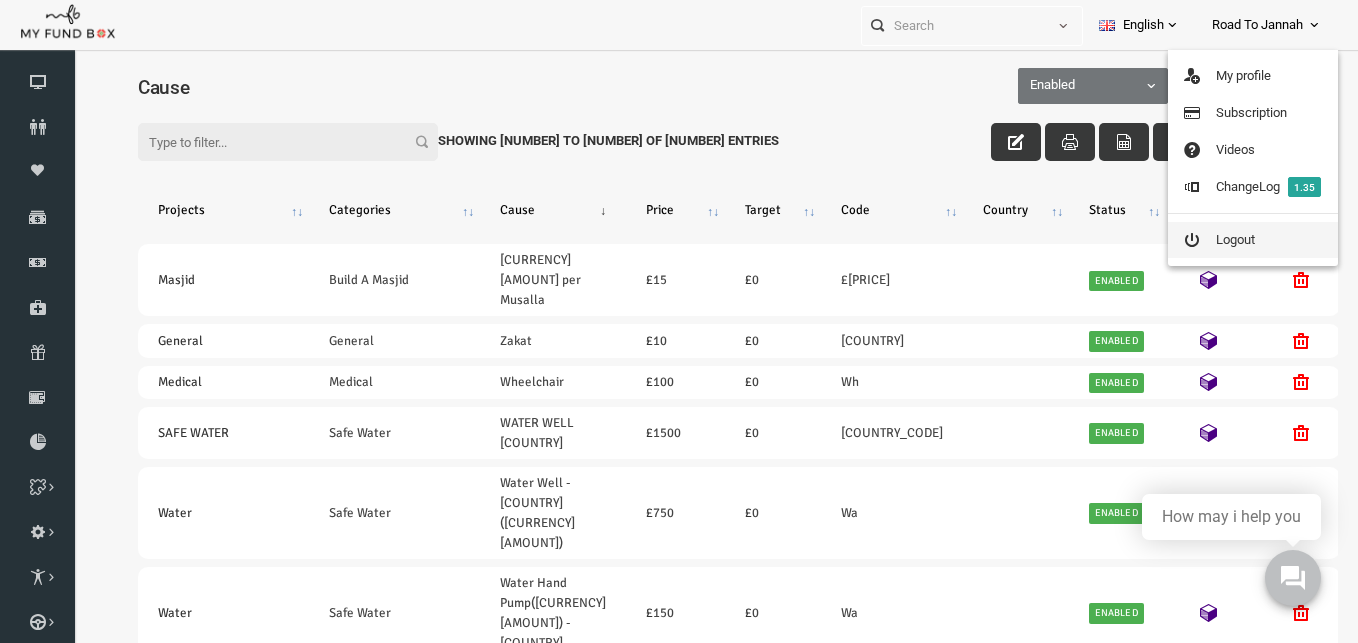 click on "Logout" at bounding box center (1253, 240) 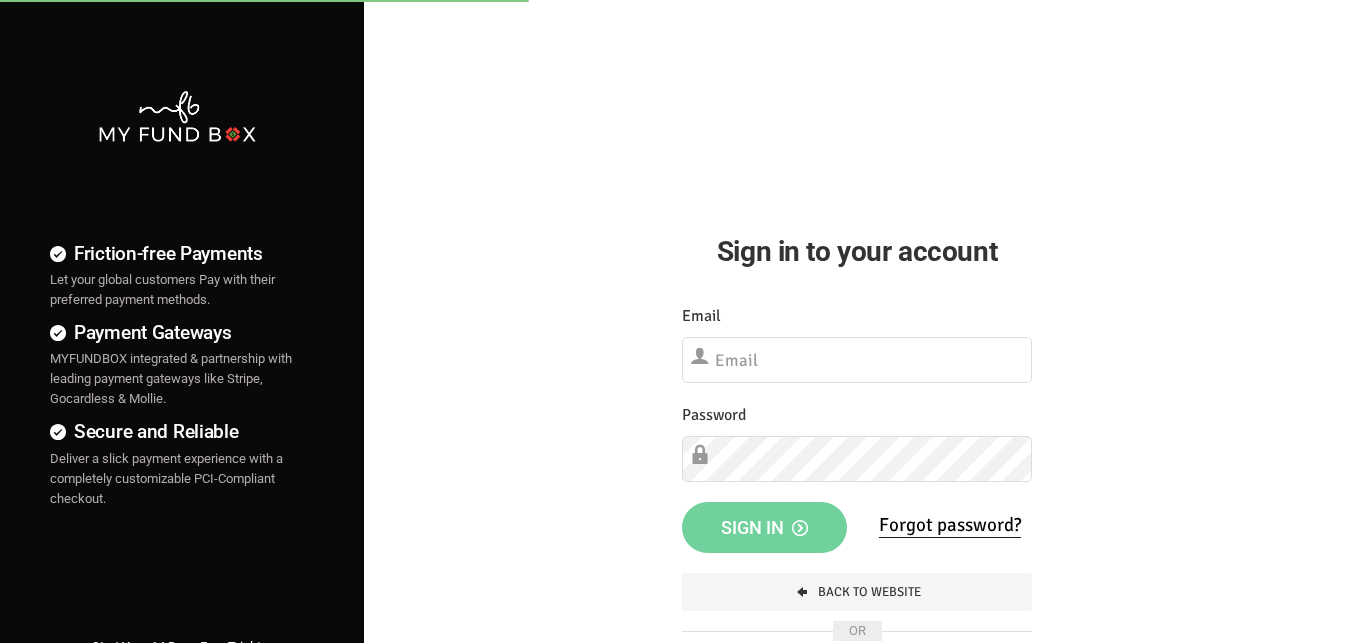 scroll, scrollTop: 0, scrollLeft: 0, axis: both 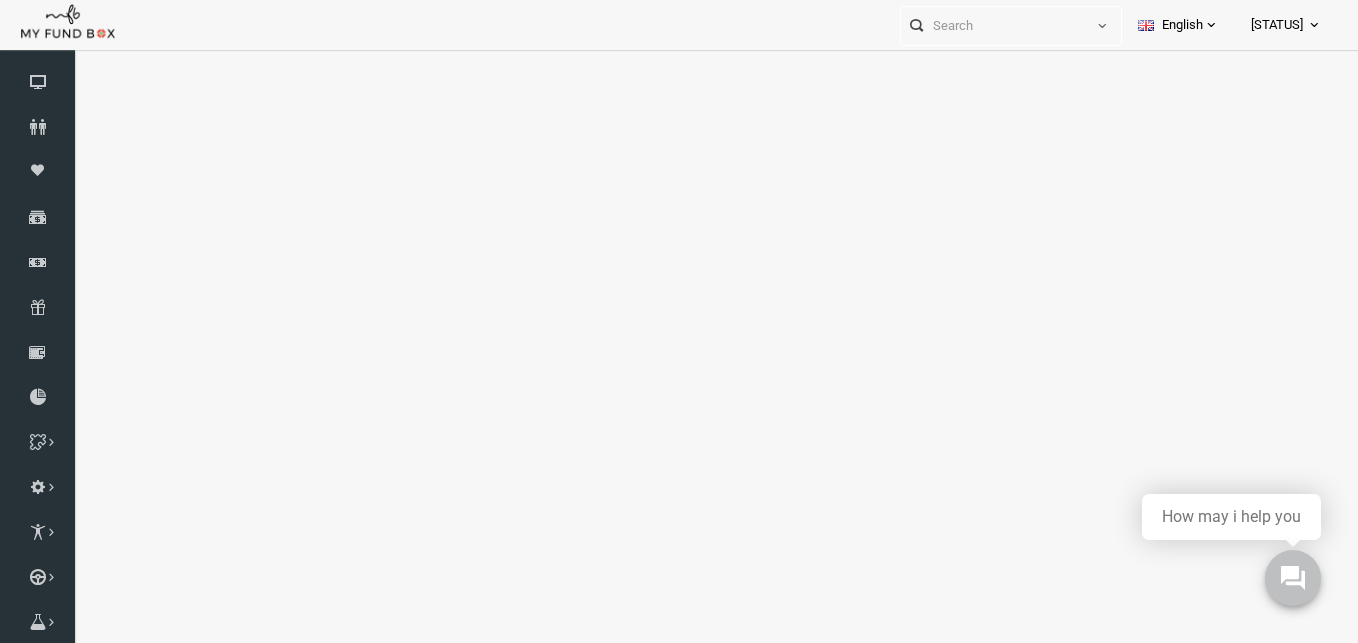 select on "100" 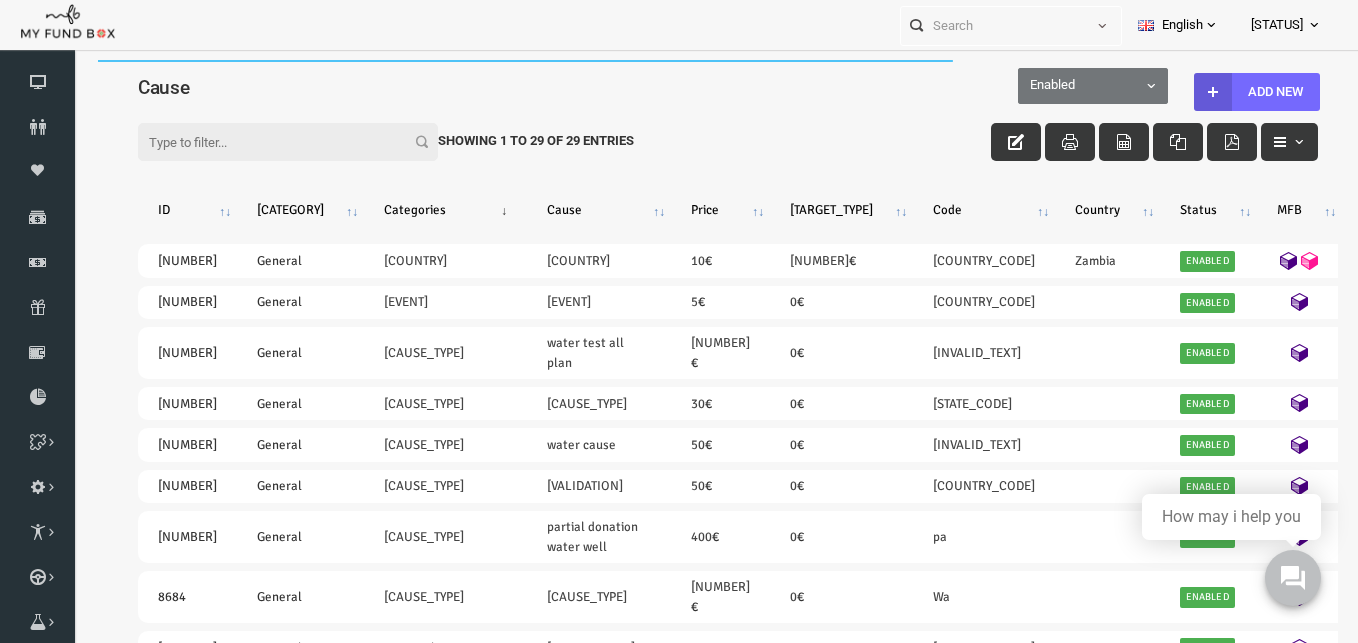 scroll, scrollTop: 0, scrollLeft: 0, axis: both 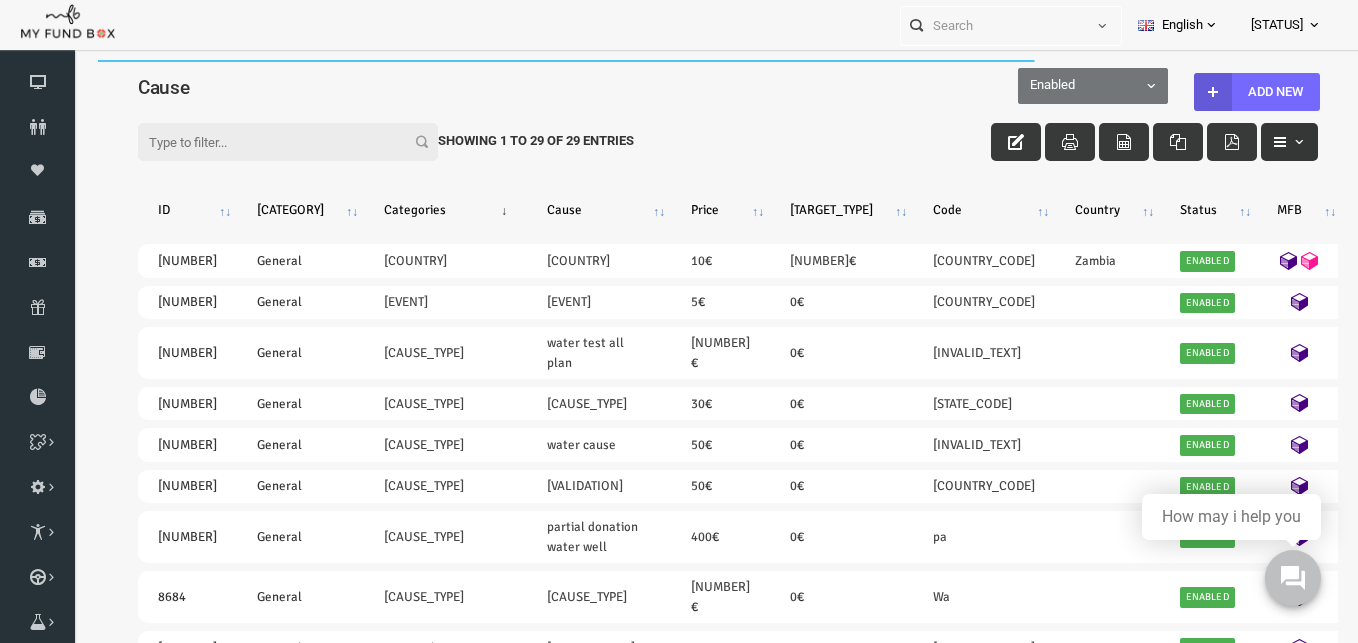 click at bounding box center [1272, 142] 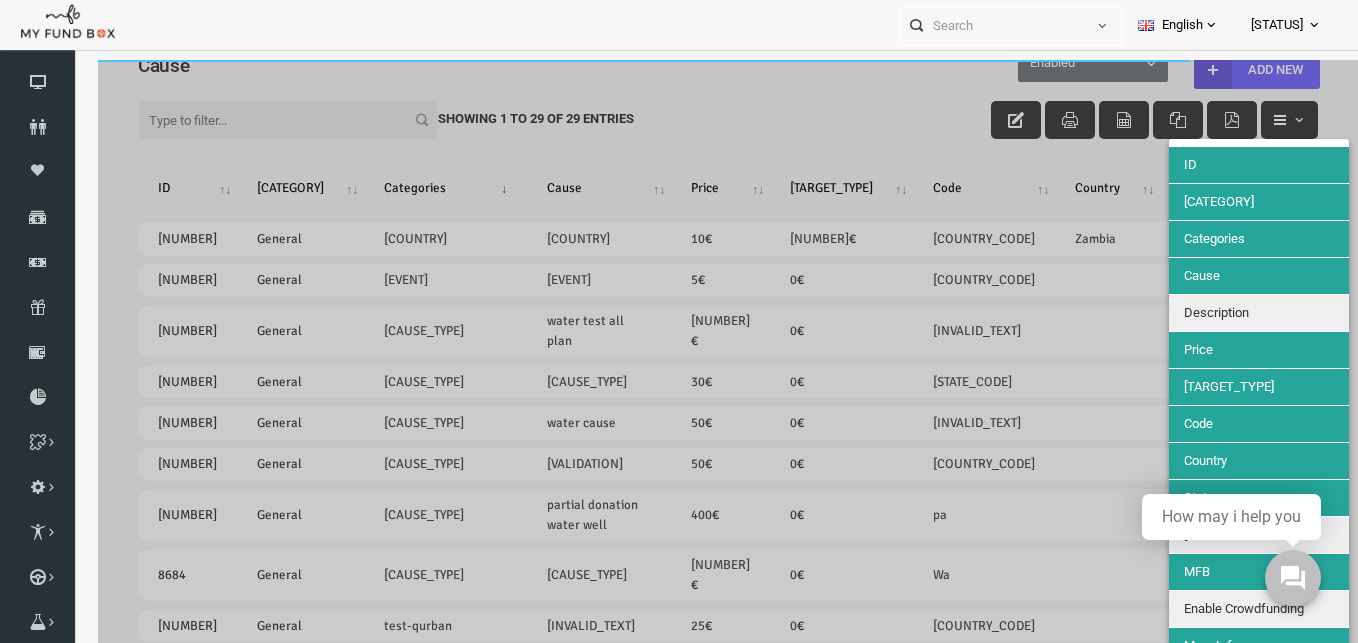 scroll, scrollTop: 306, scrollLeft: 0, axis: vertical 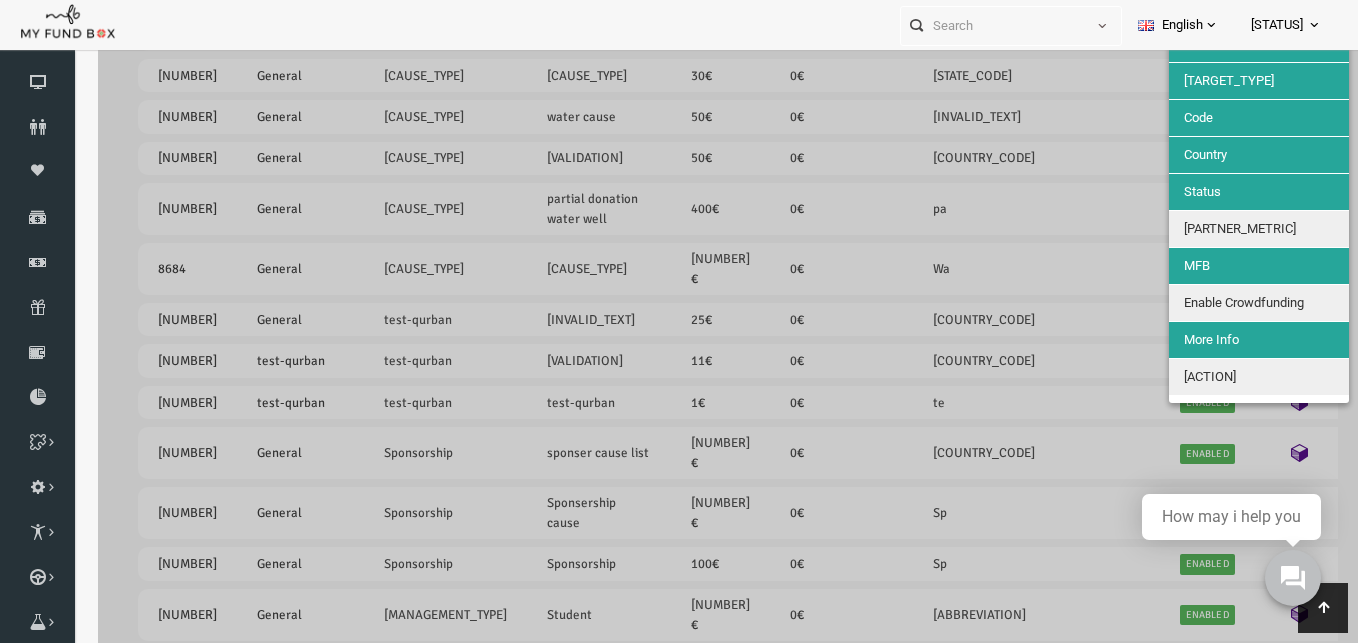 click on "Enable Crowdfunding" at bounding box center (1232, 303) 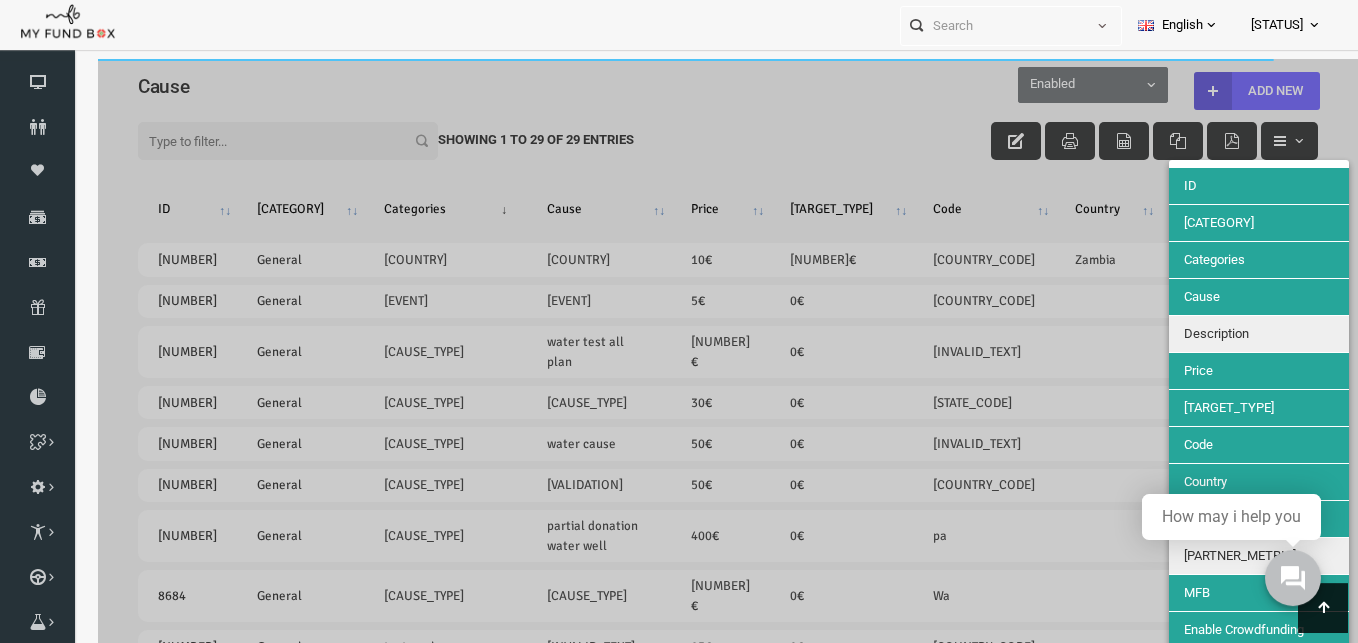 scroll, scrollTop: 0, scrollLeft: 0, axis: both 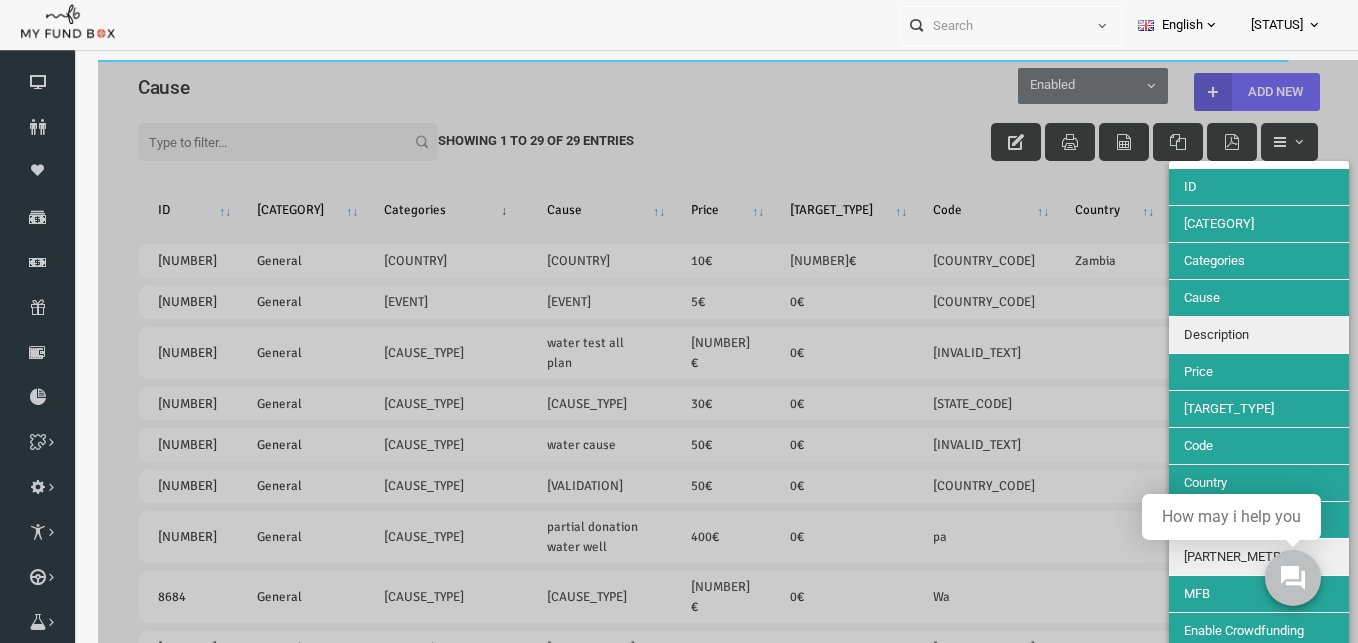 click at bounding box center (701, 1016) 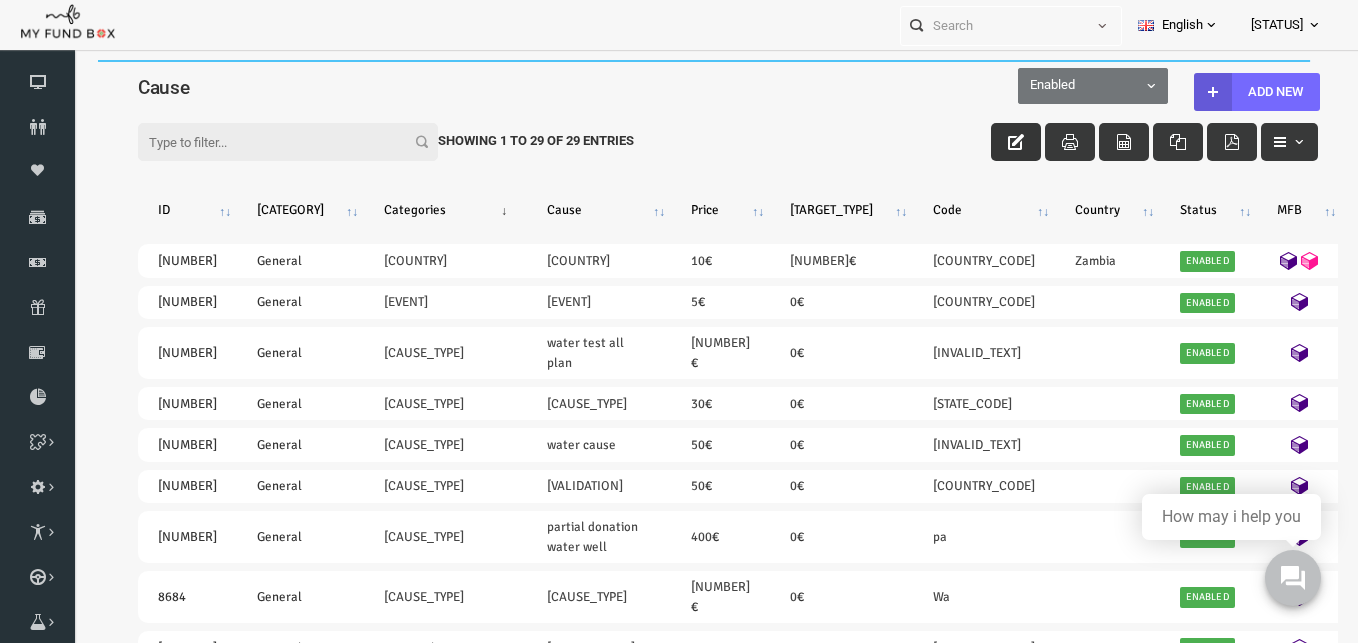 click at bounding box center (989, 142) 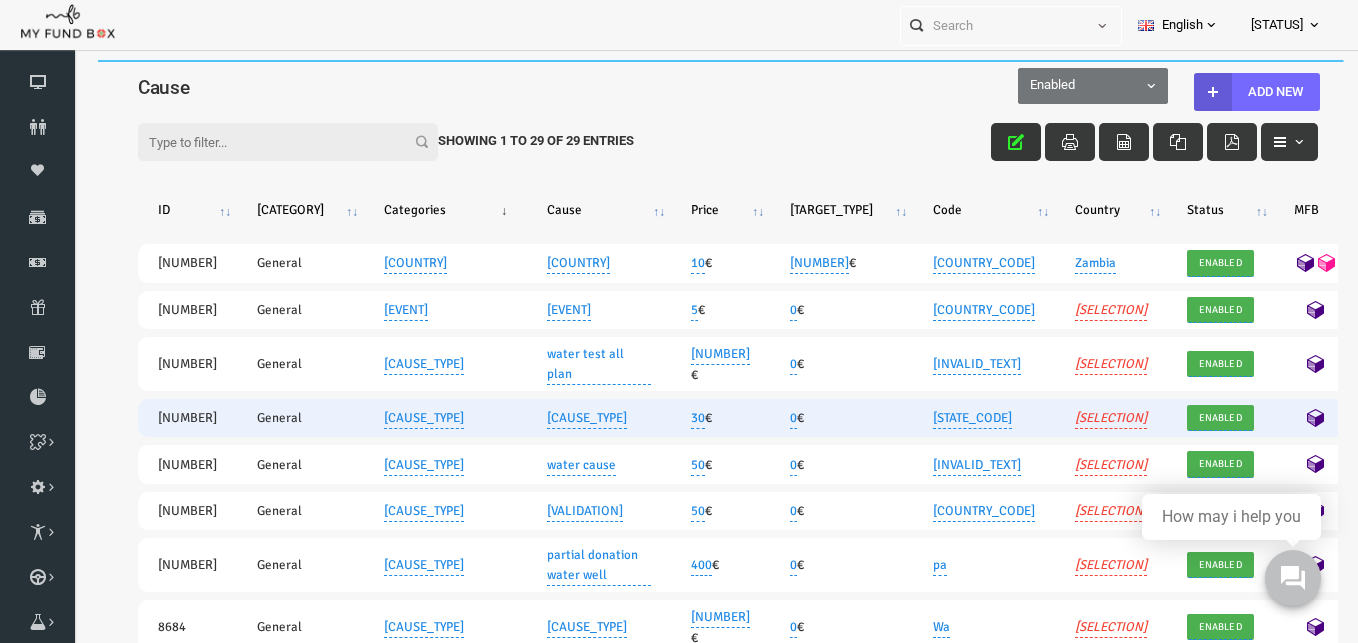 scroll, scrollTop: 102, scrollLeft: 0, axis: vertical 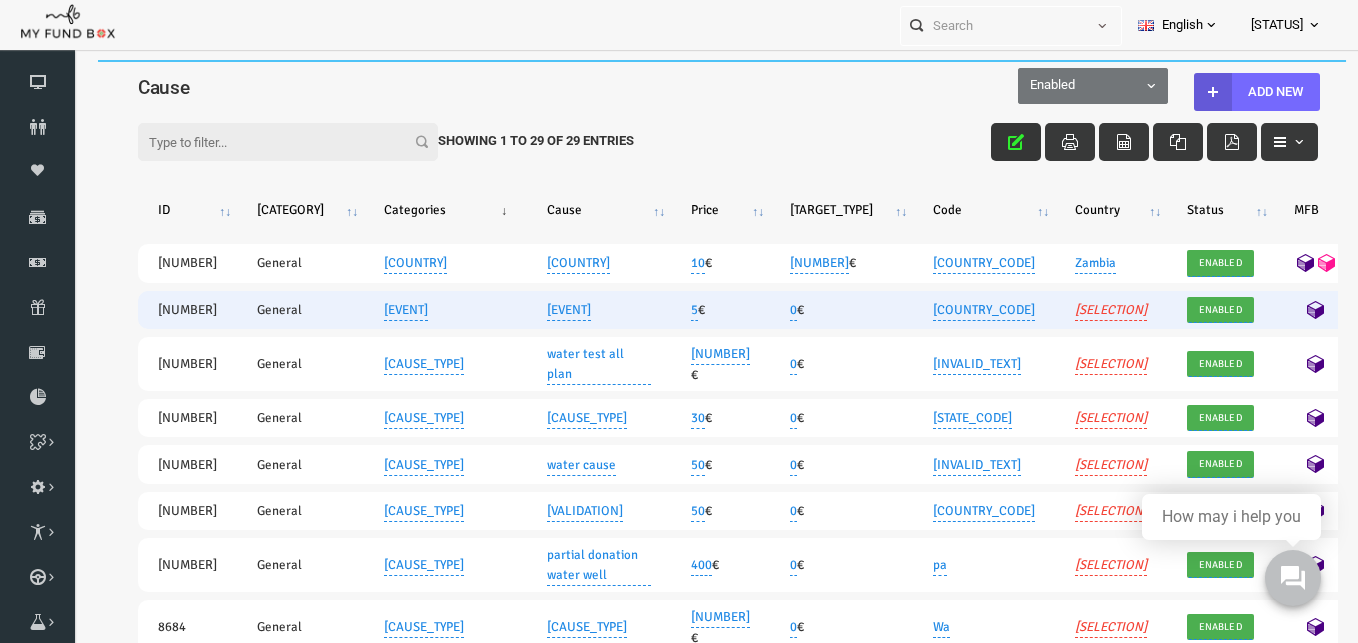 drag, startPoint x: 1137, startPoint y: 205, endPoint x: 1140, endPoint y: 215, distance: 10.440307 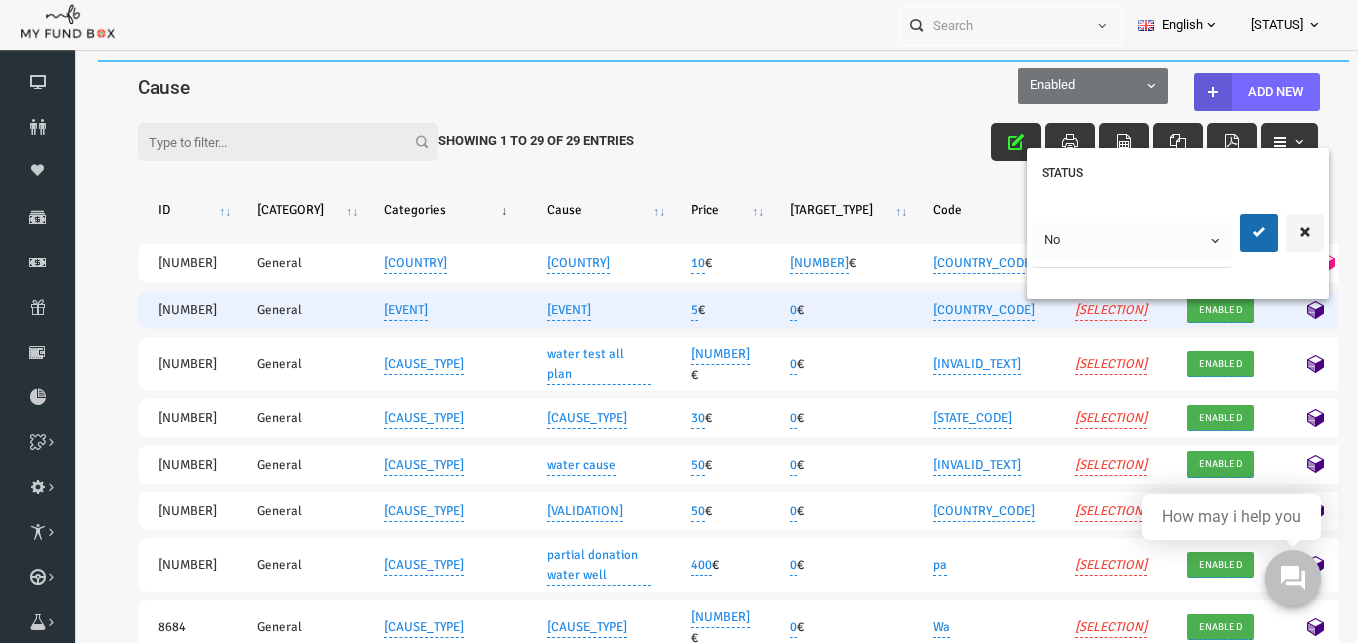 click on "[ERROR_MESSAGE]" at bounding box center (701, 1071) 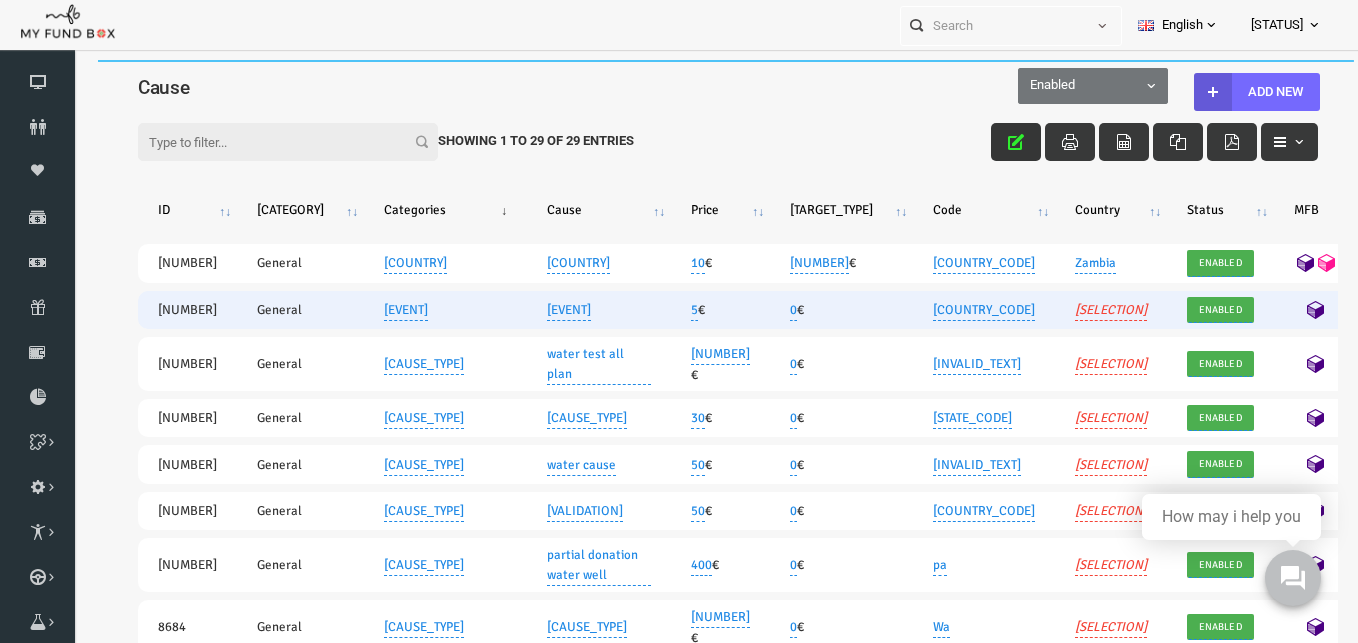 scroll, scrollTop: 0, scrollLeft: 0, axis: both 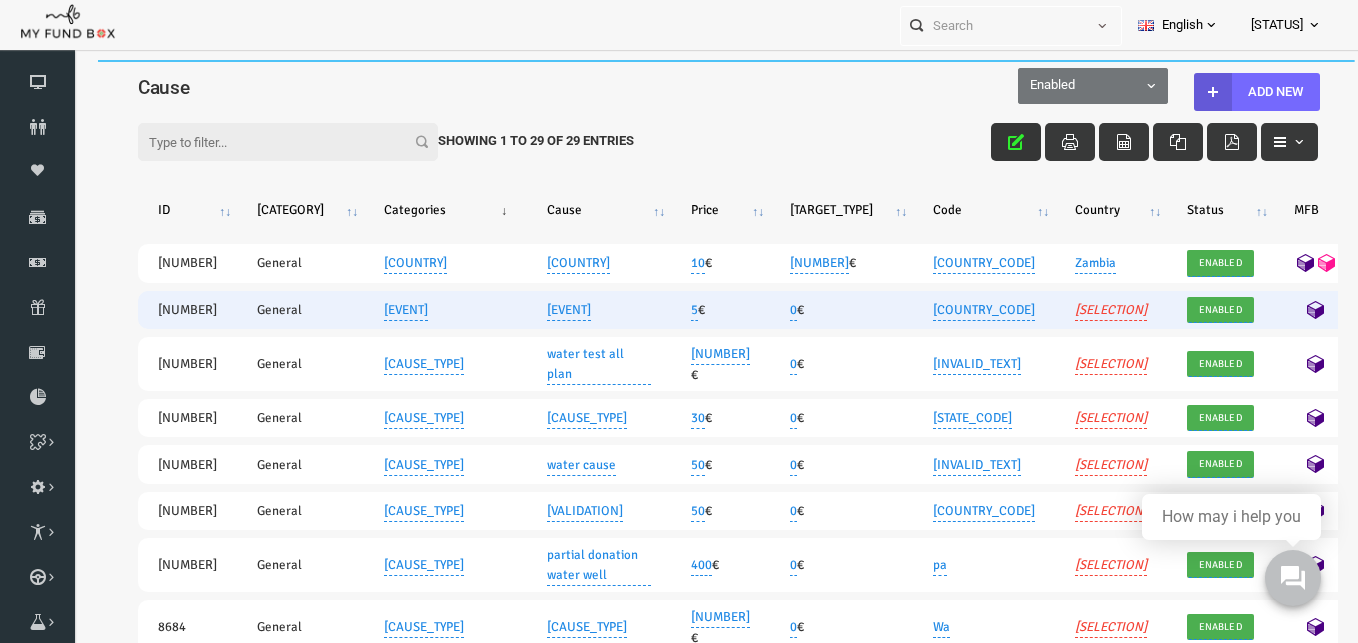 click on "No" at bounding box center (1371, 310) 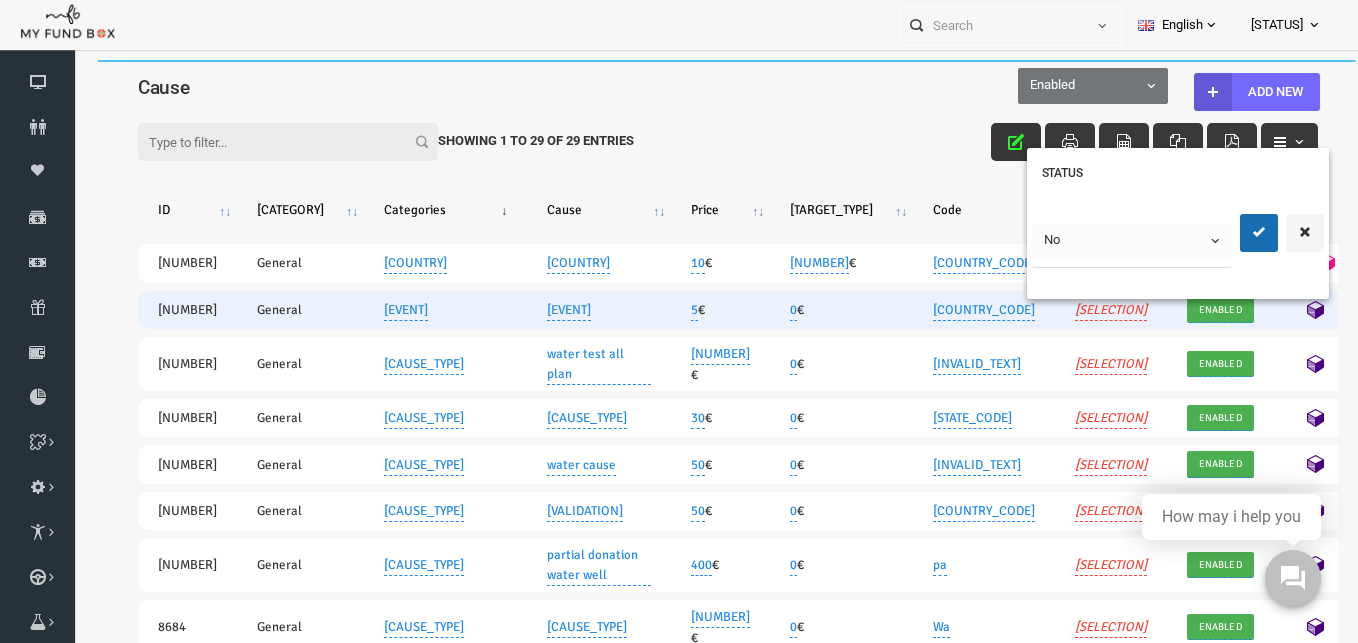 click on "[ERROR_MESSAGE]" at bounding box center (701, 1071) 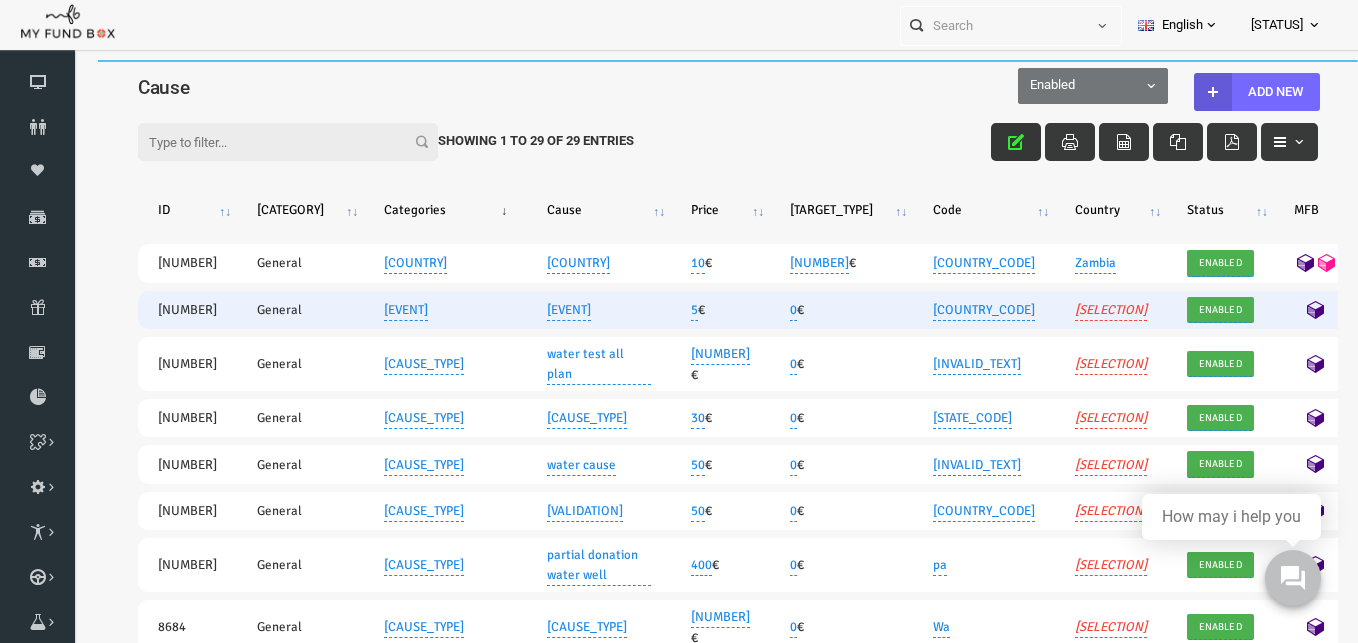 click at bounding box center (989, 142) 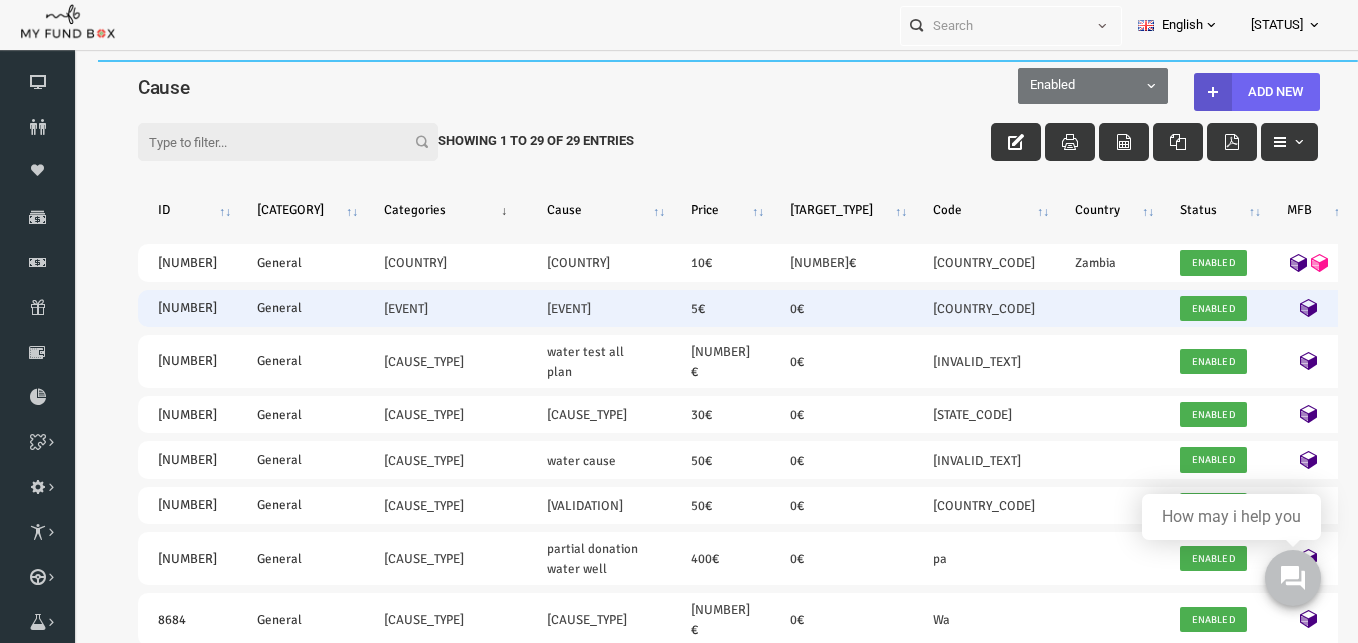click on "Add New" at bounding box center (1230, 92) 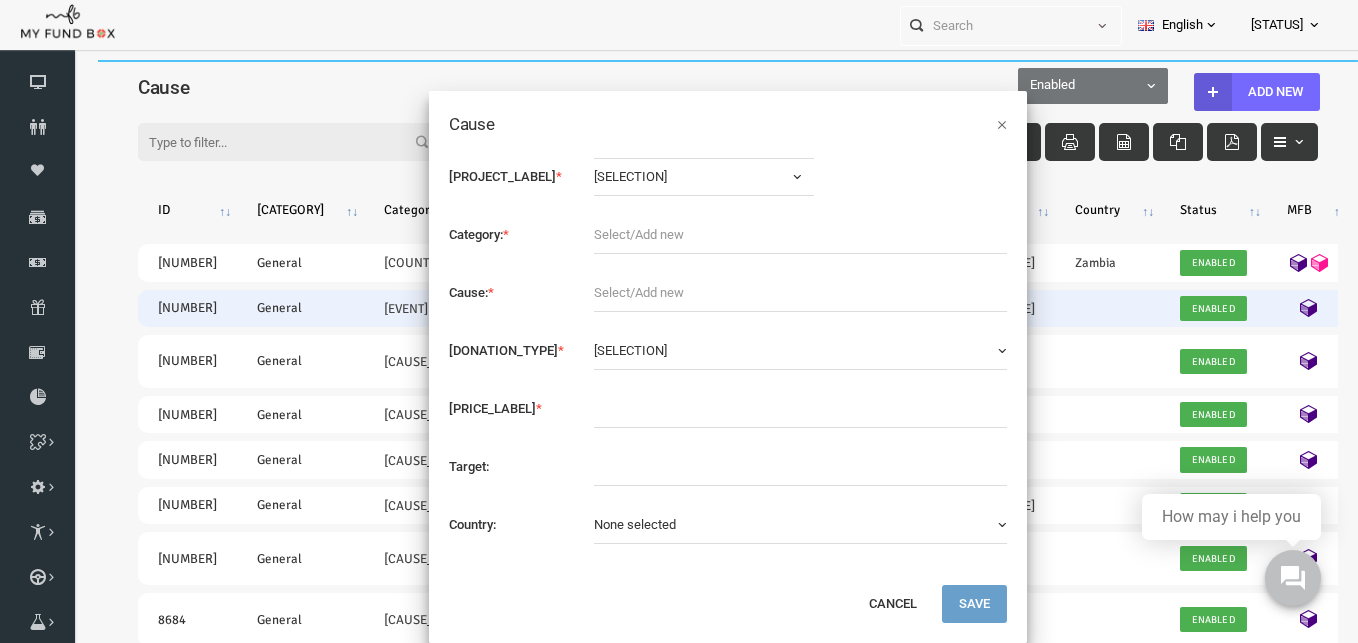 click on "[SELECTION]" at bounding box center (677, 177) 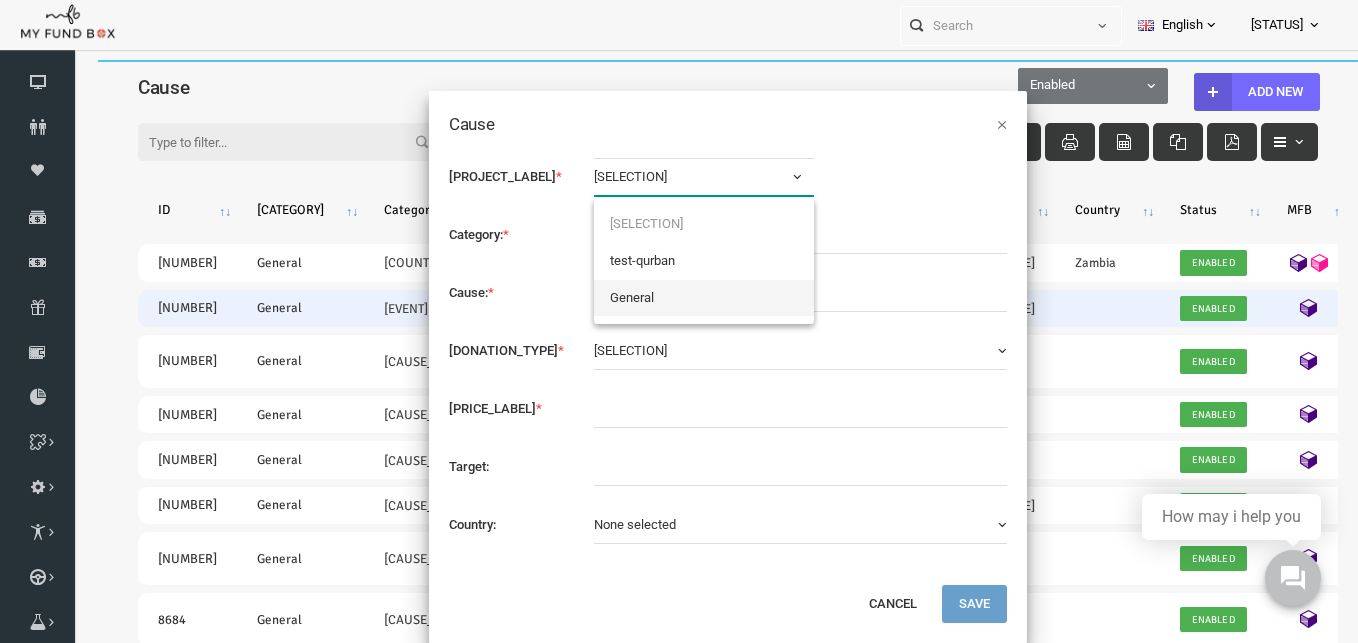 click on "General" at bounding box center [677, 298] 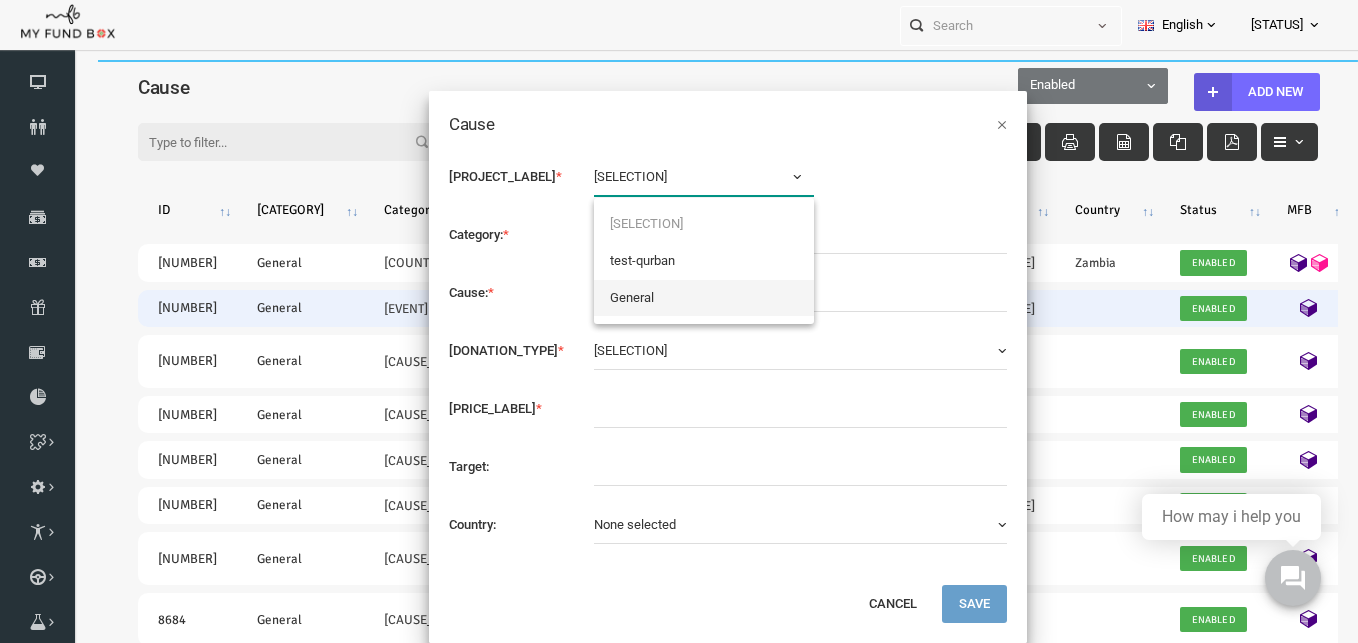 select on "[NUMBER]" 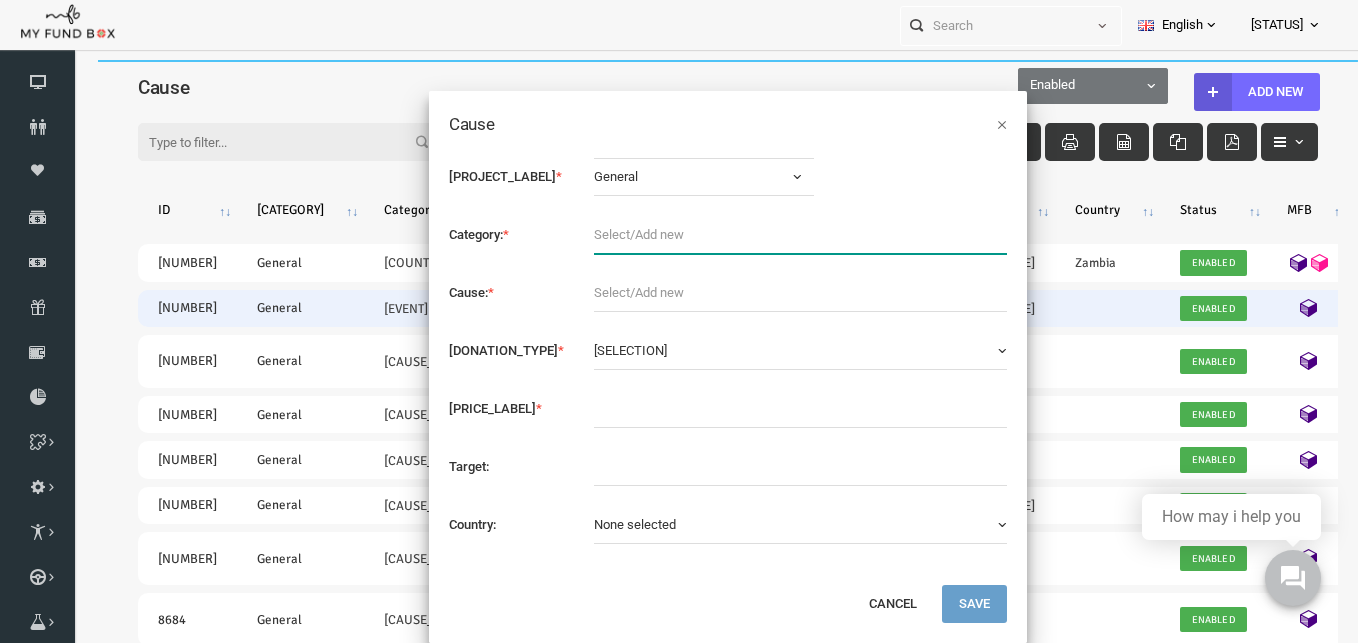 click at bounding box center [774, 235] 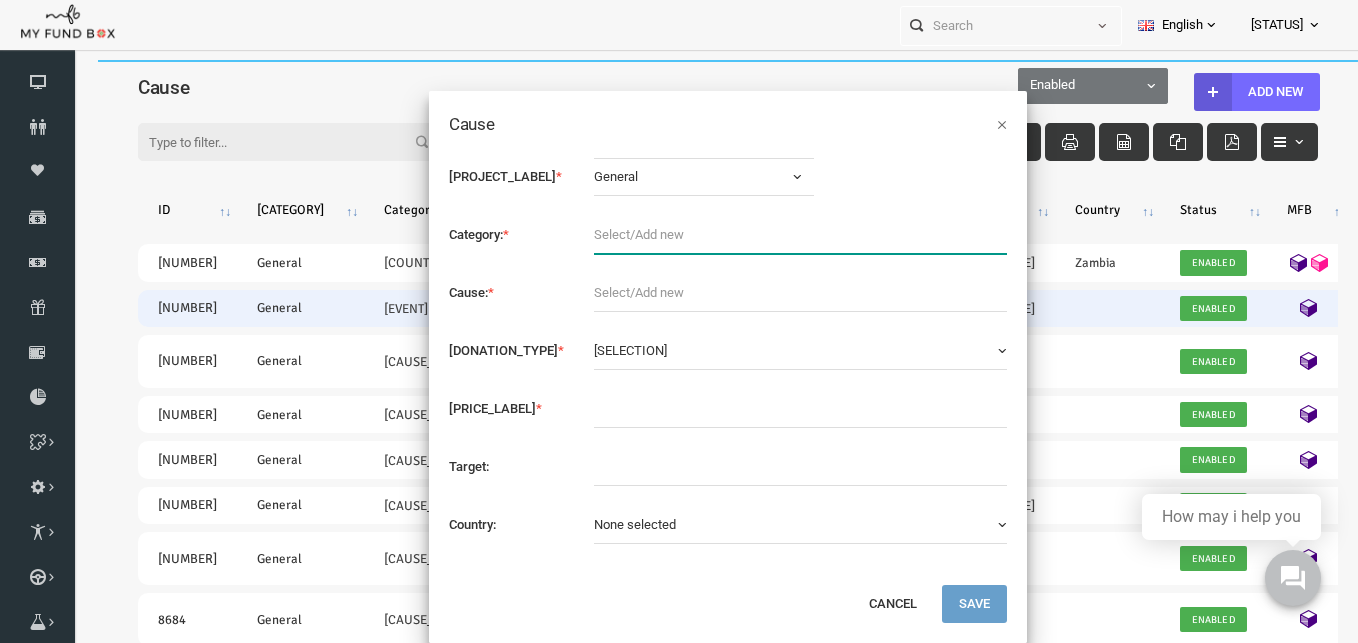 click at bounding box center [774, 235] 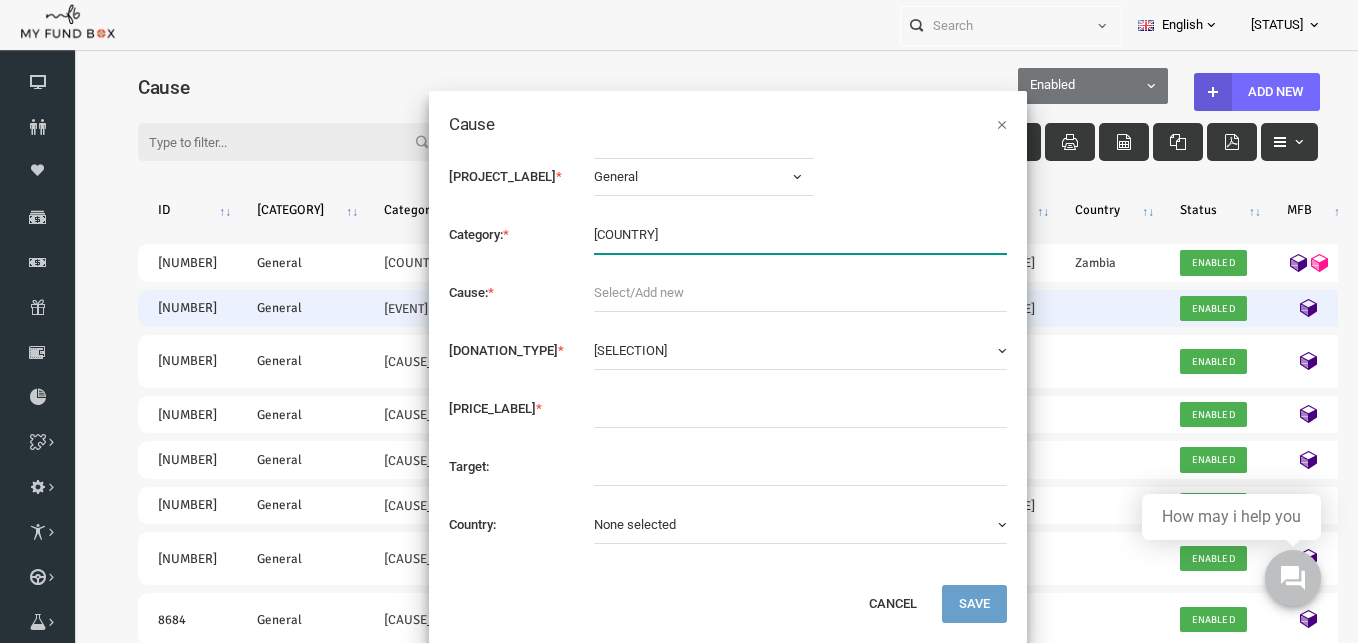 type on "[COUNTRY]" 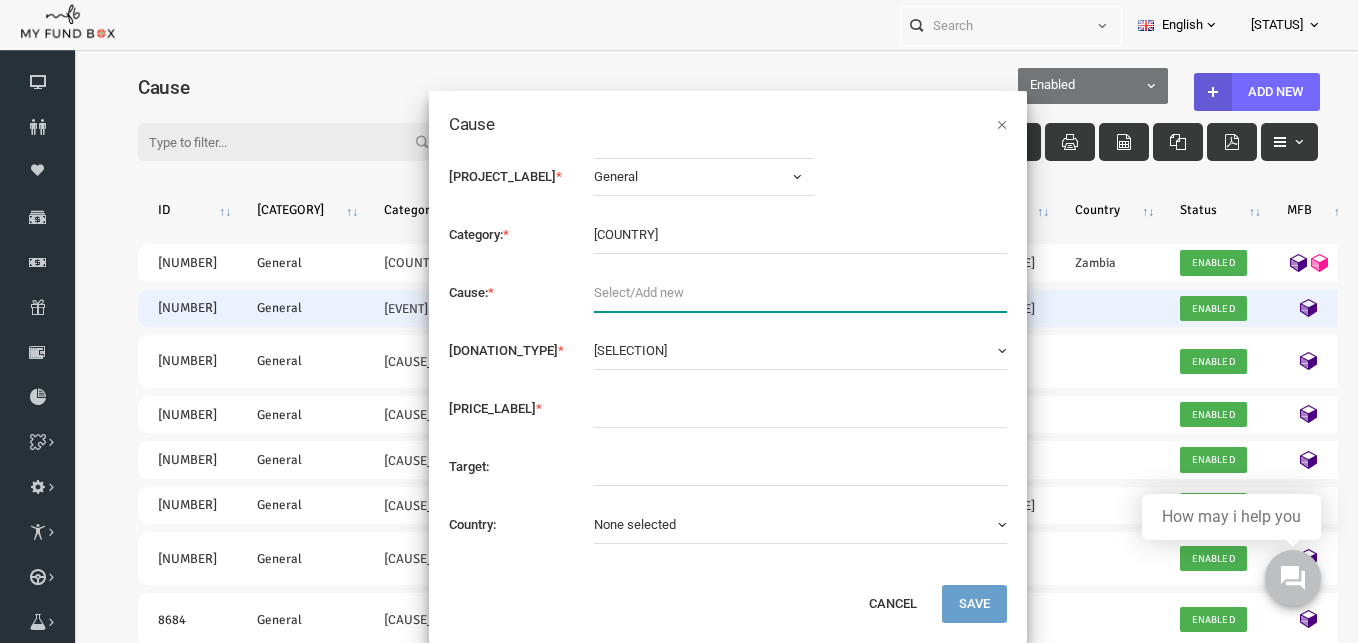click at bounding box center (774, 293) 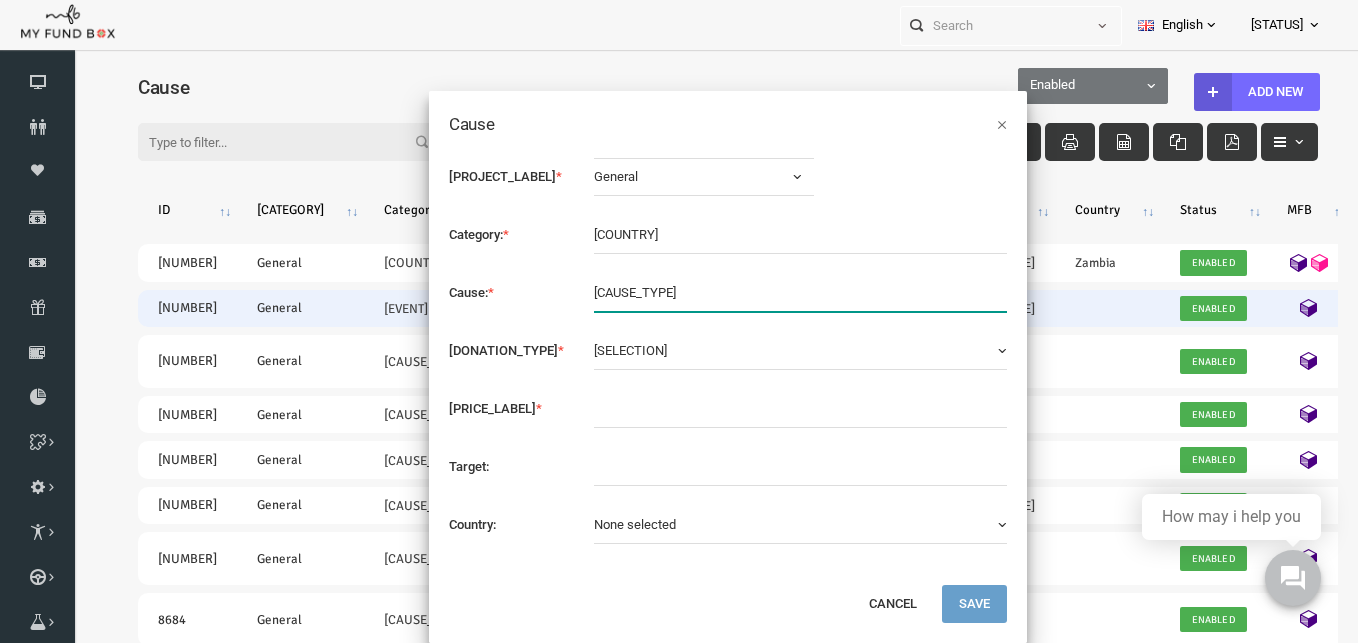 type on "[CAUSE_TYPE]" 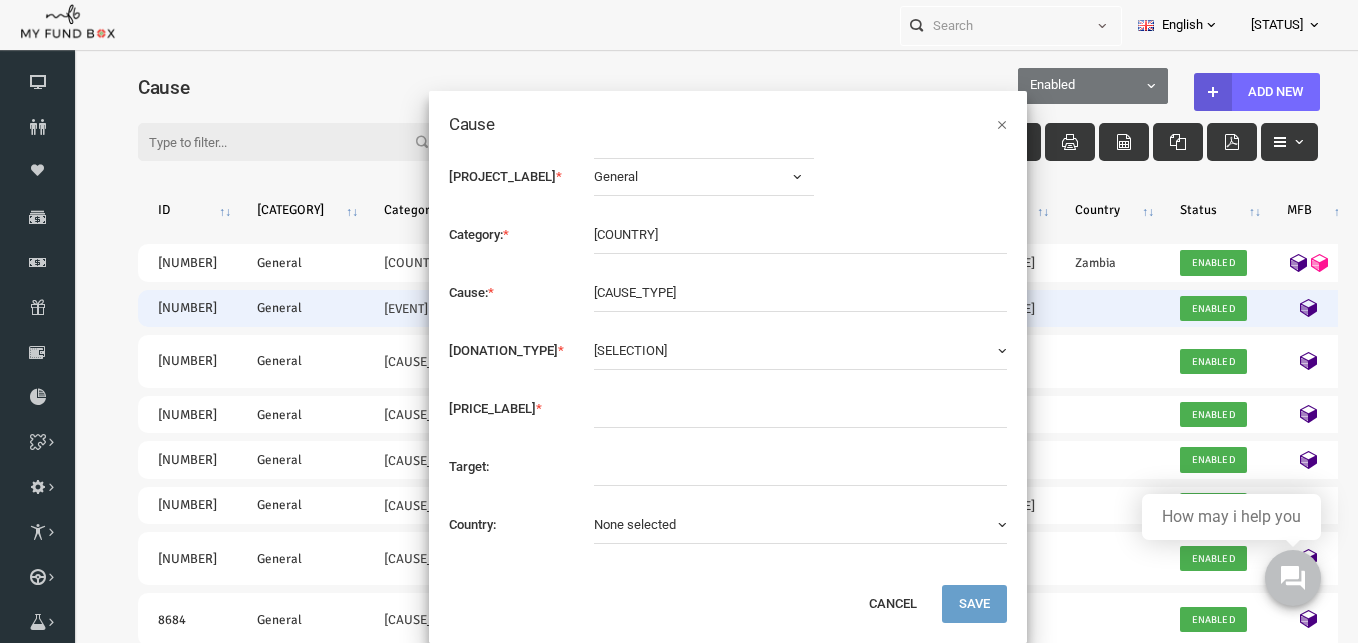 click on "[SELECTION]" at bounding box center (774, 351) 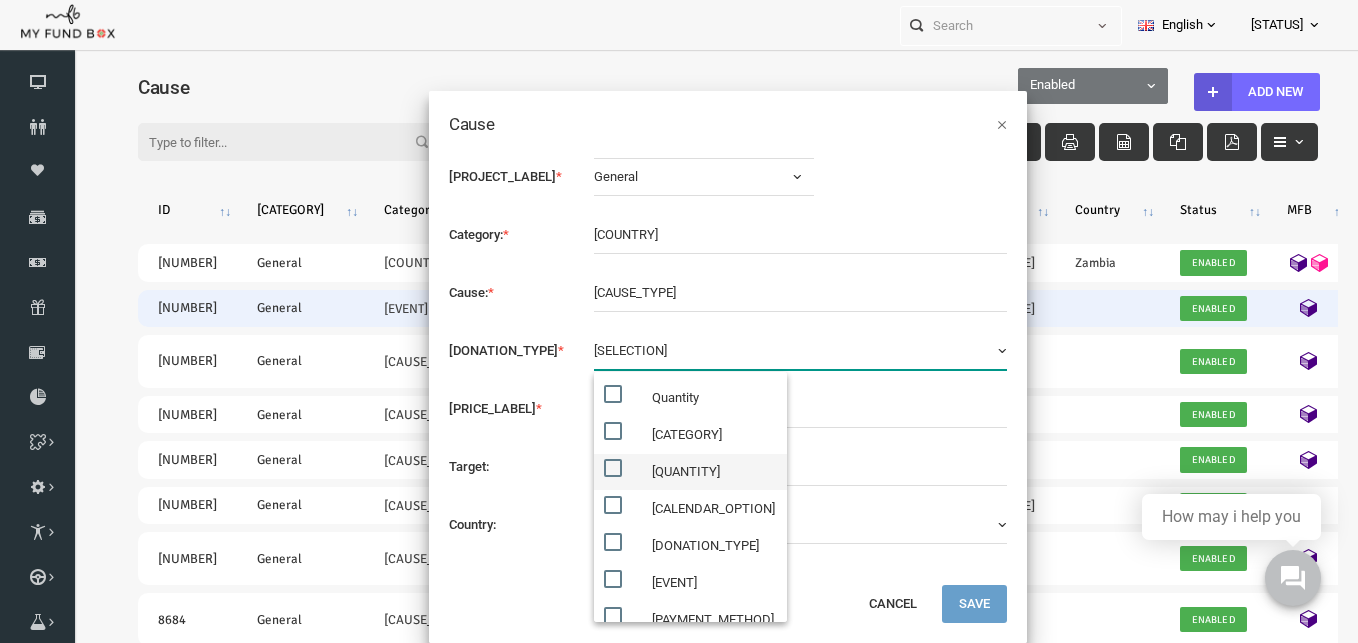 click on "[QUANTITY]" at bounding box center [663, 472] 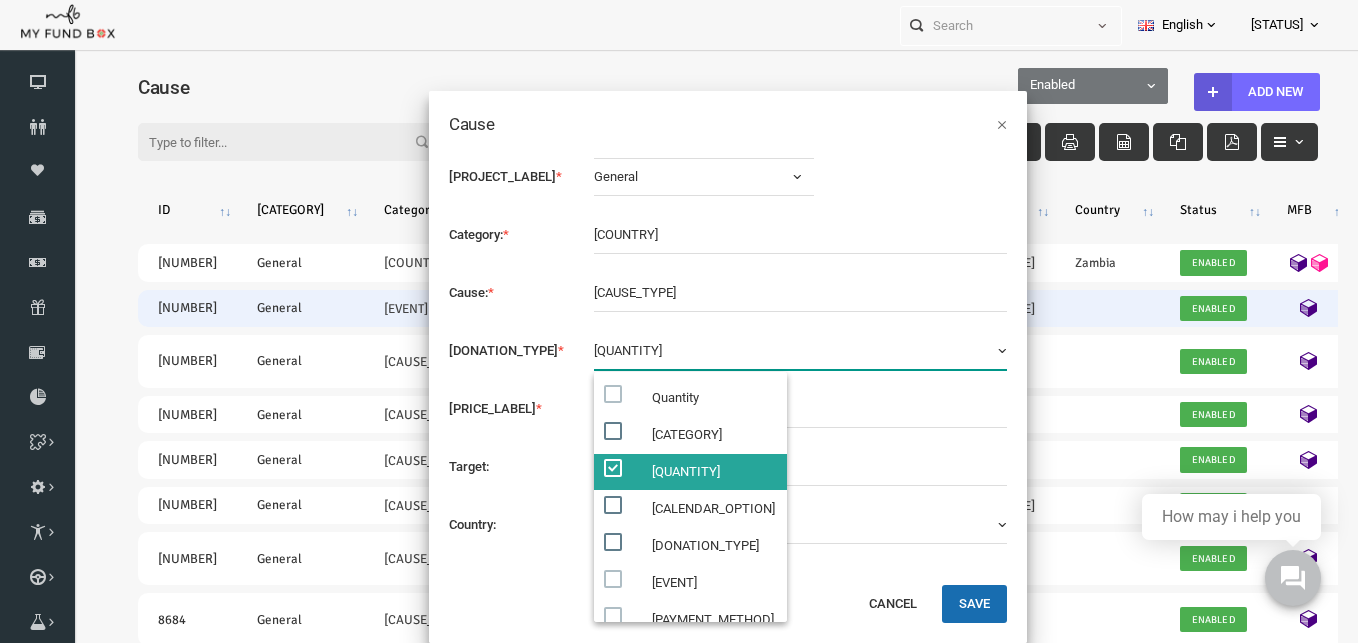 scroll, scrollTop: 90, scrollLeft: 0, axis: vertical 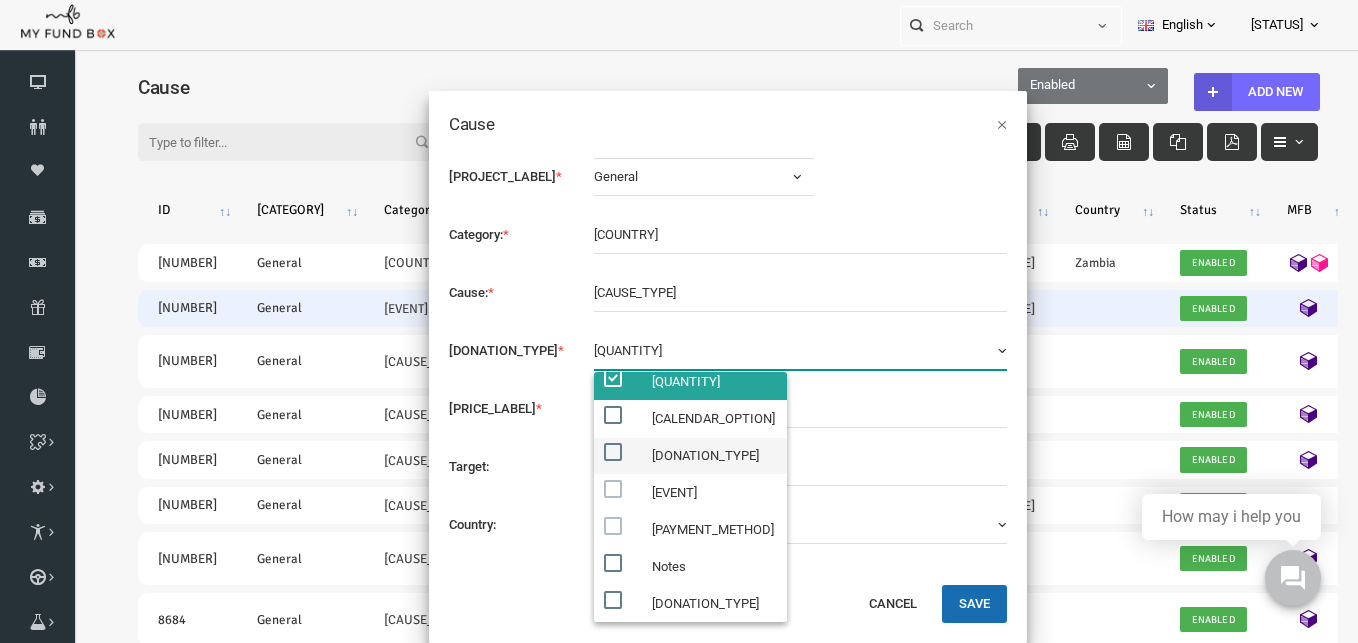 click on "[DONATION_TYPE]" at bounding box center (663, 456) 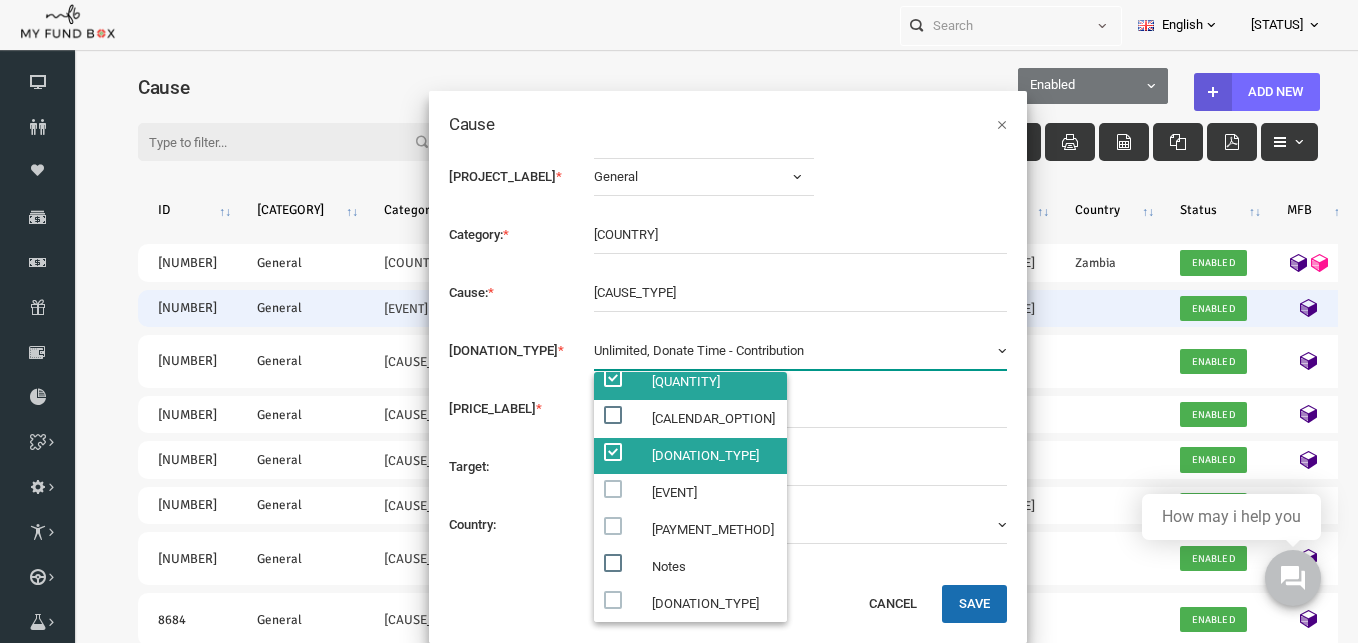scroll, scrollTop: 128, scrollLeft: 0, axis: vertical 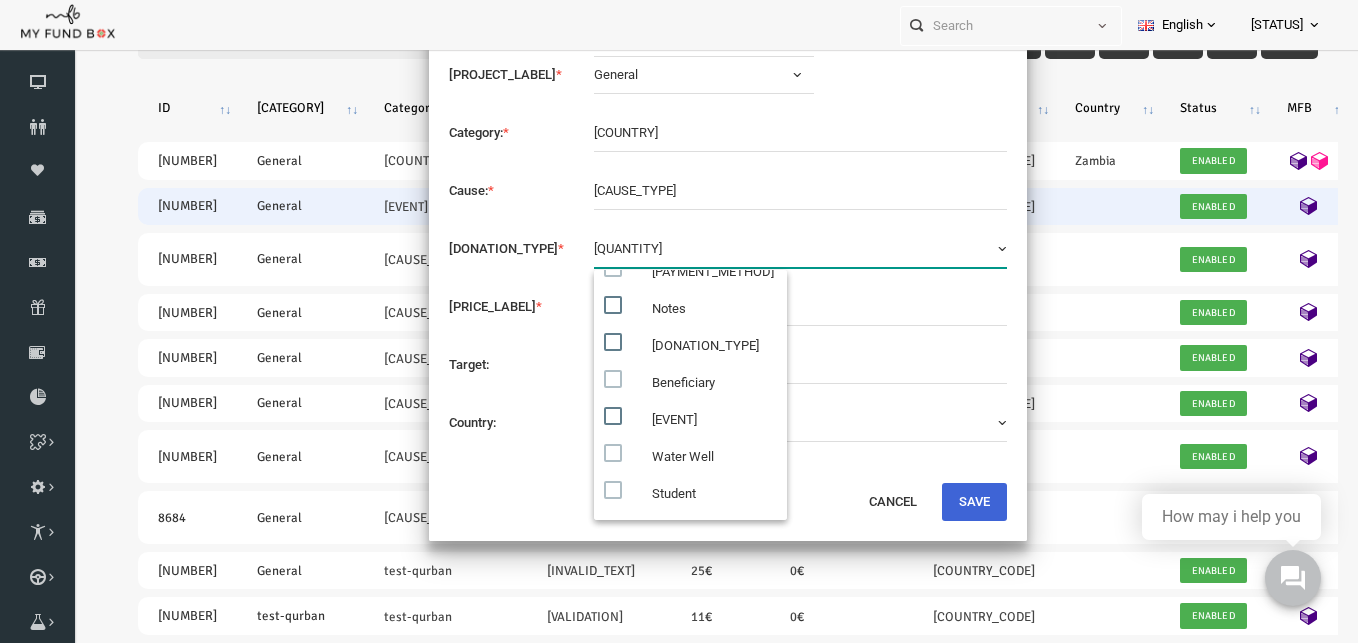 click on "Save" at bounding box center (947, 502) 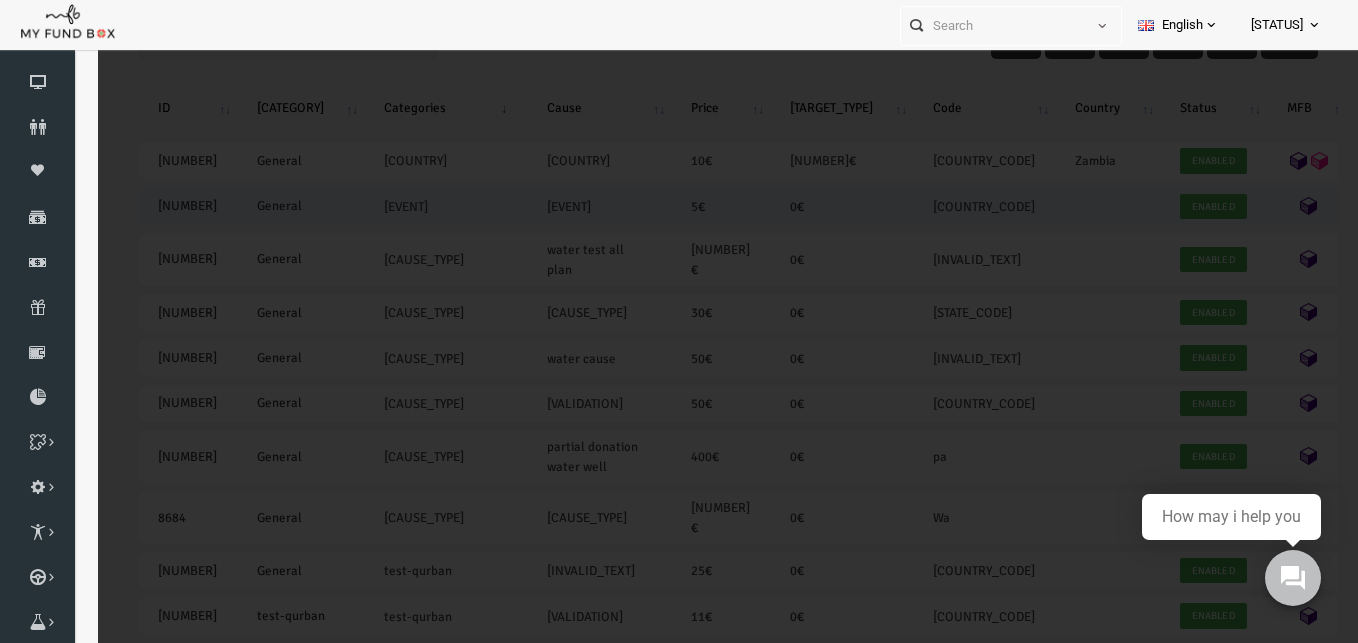 scroll, scrollTop: 0, scrollLeft: 0, axis: both 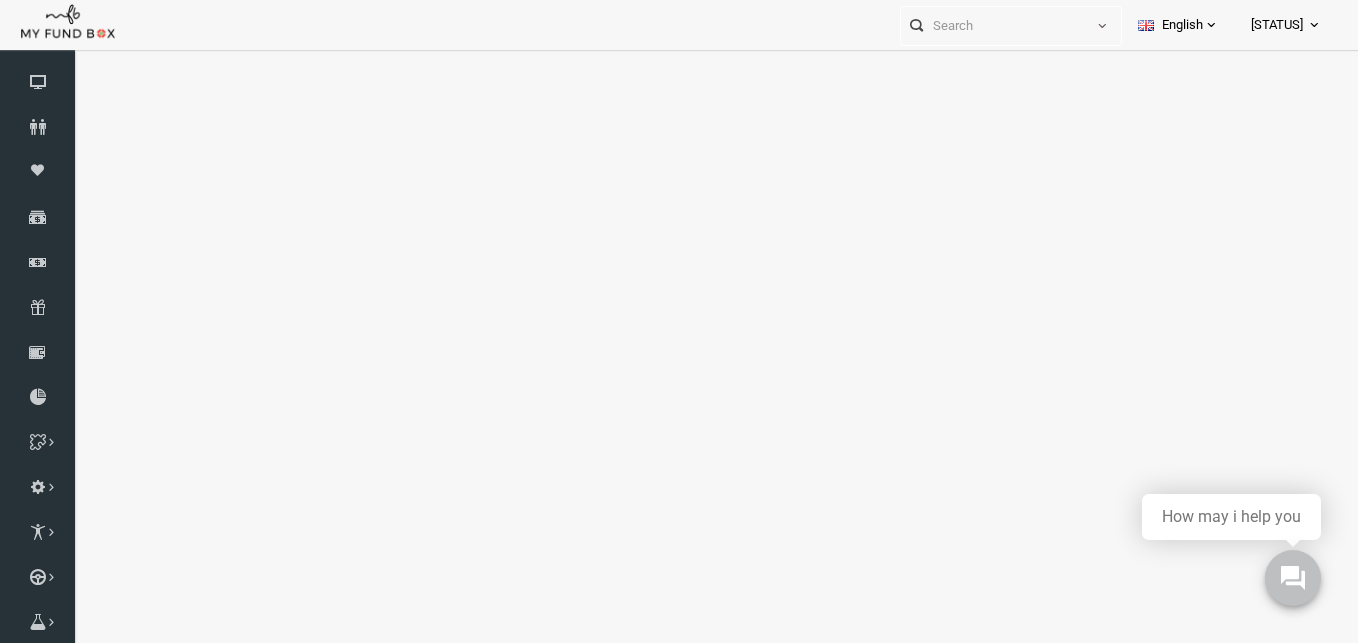 select on "100" 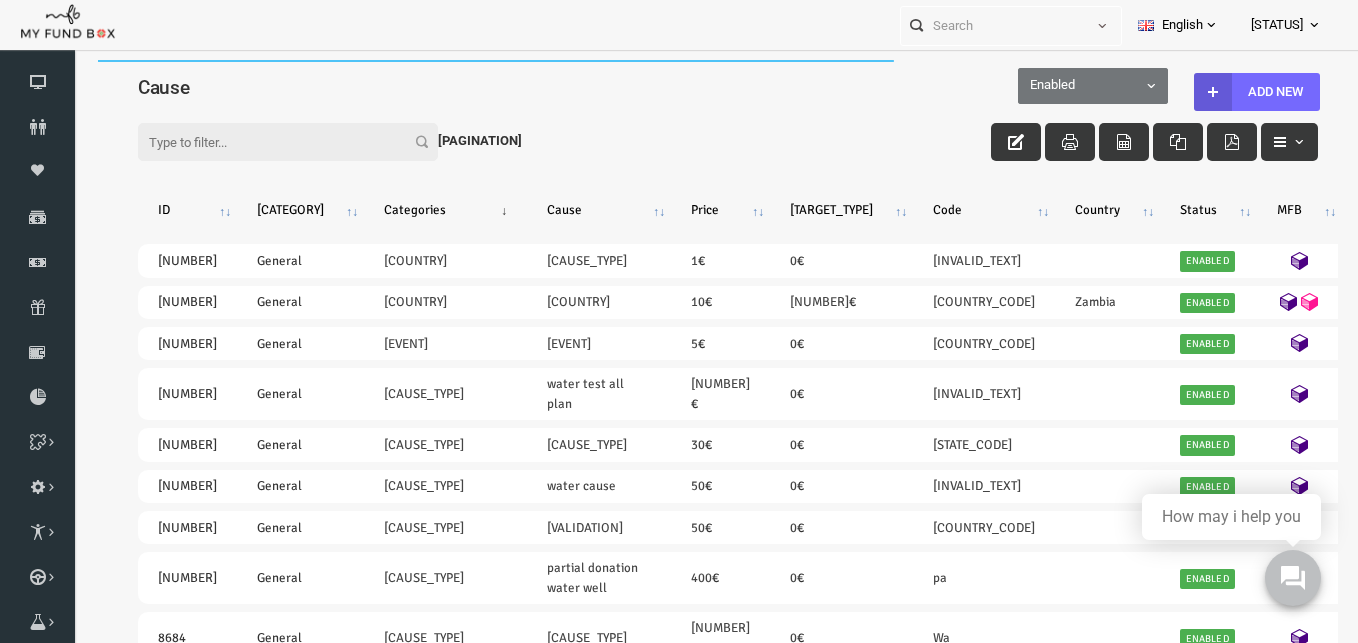 scroll, scrollTop: 0, scrollLeft: 0, axis: both 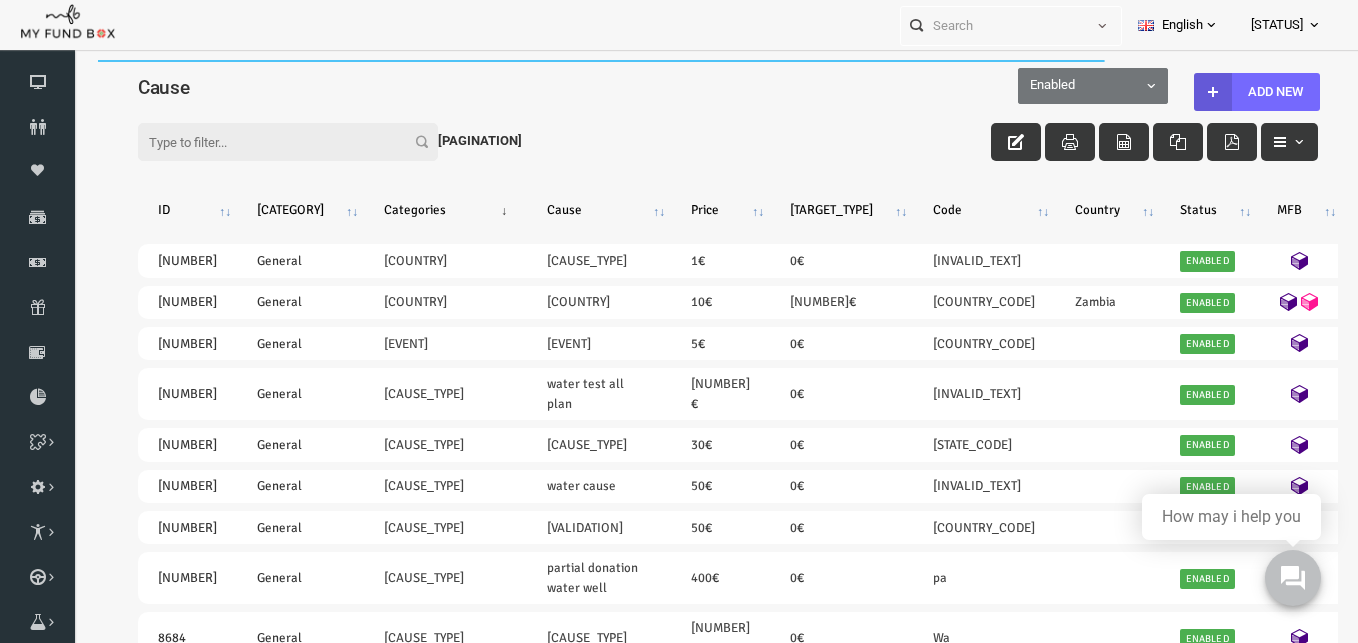 click on "Filter:" at bounding box center (261, 142) 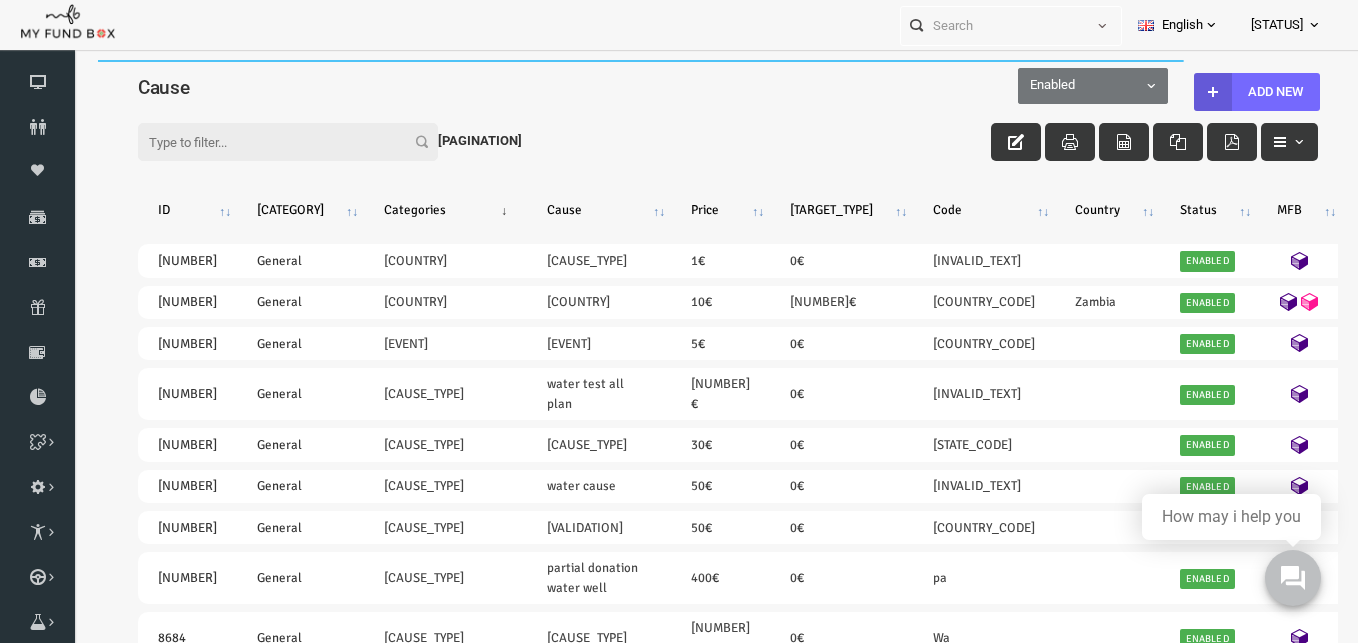 type on "w" 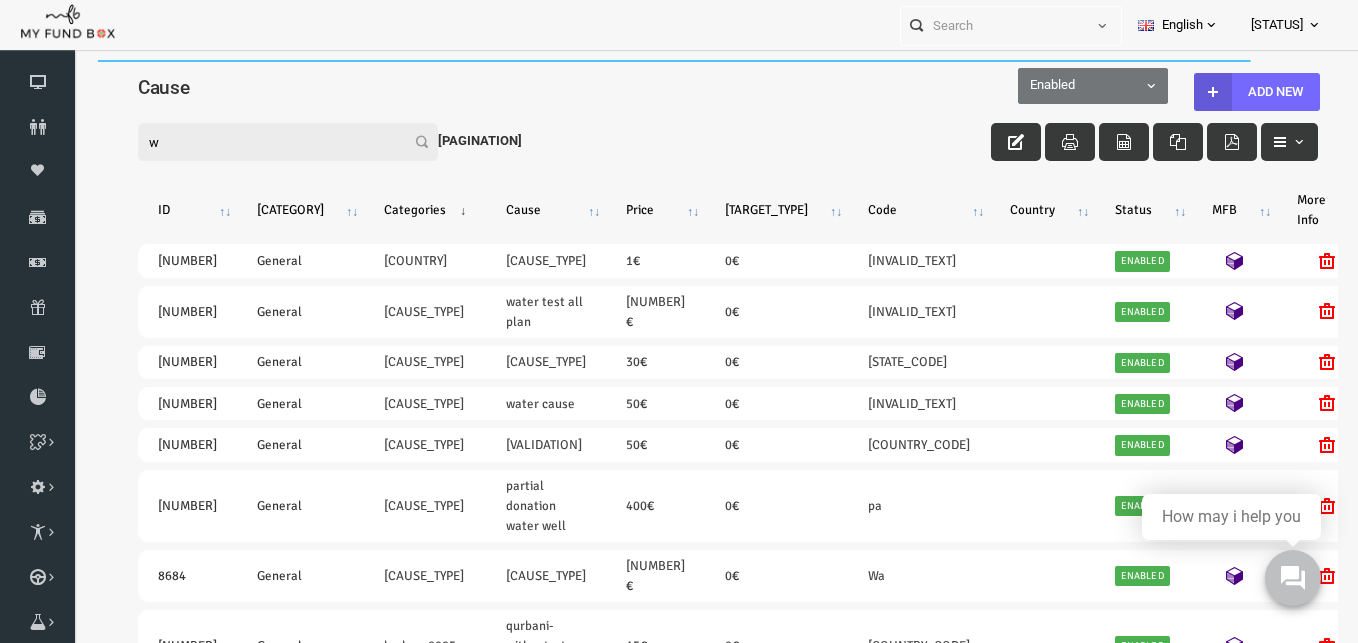 type 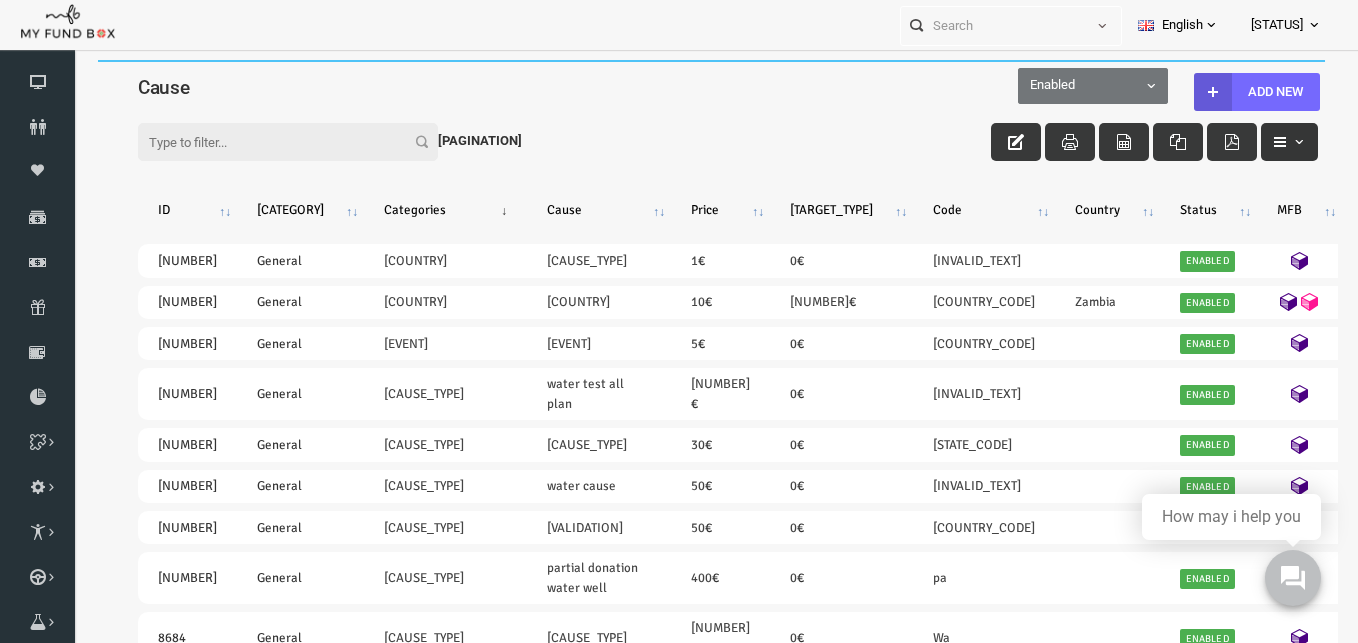 click at bounding box center [1272, 142] 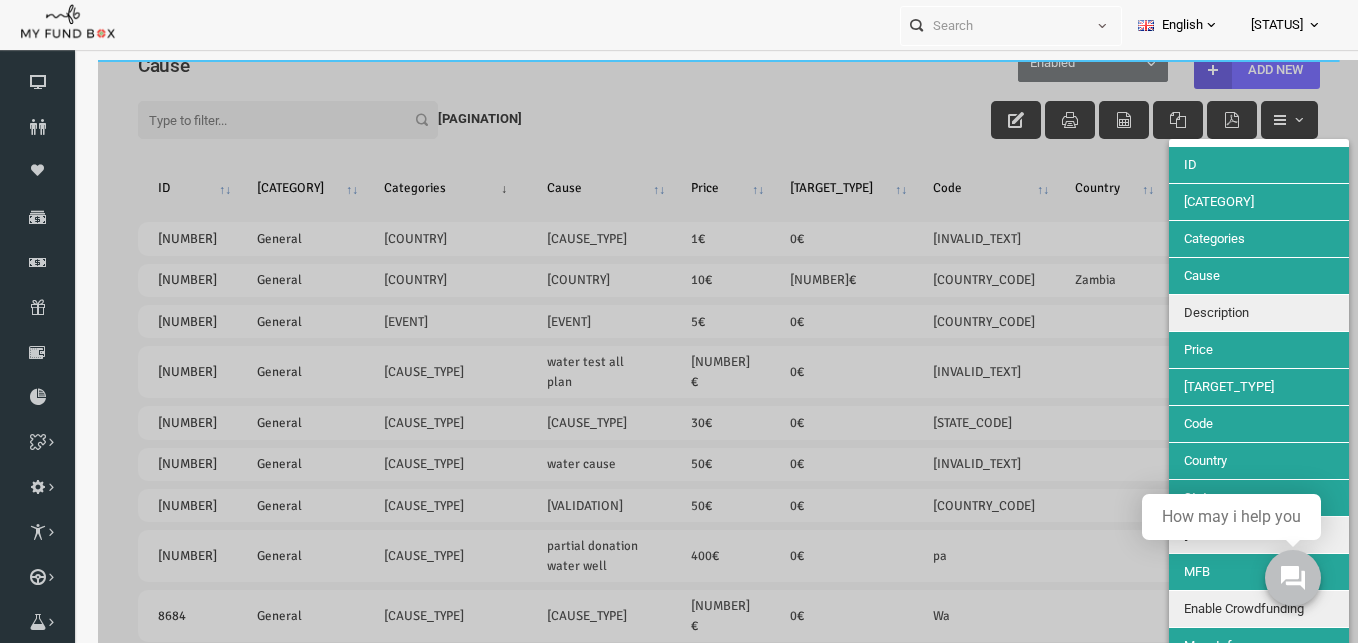 scroll, scrollTop: 408, scrollLeft: 0, axis: vertical 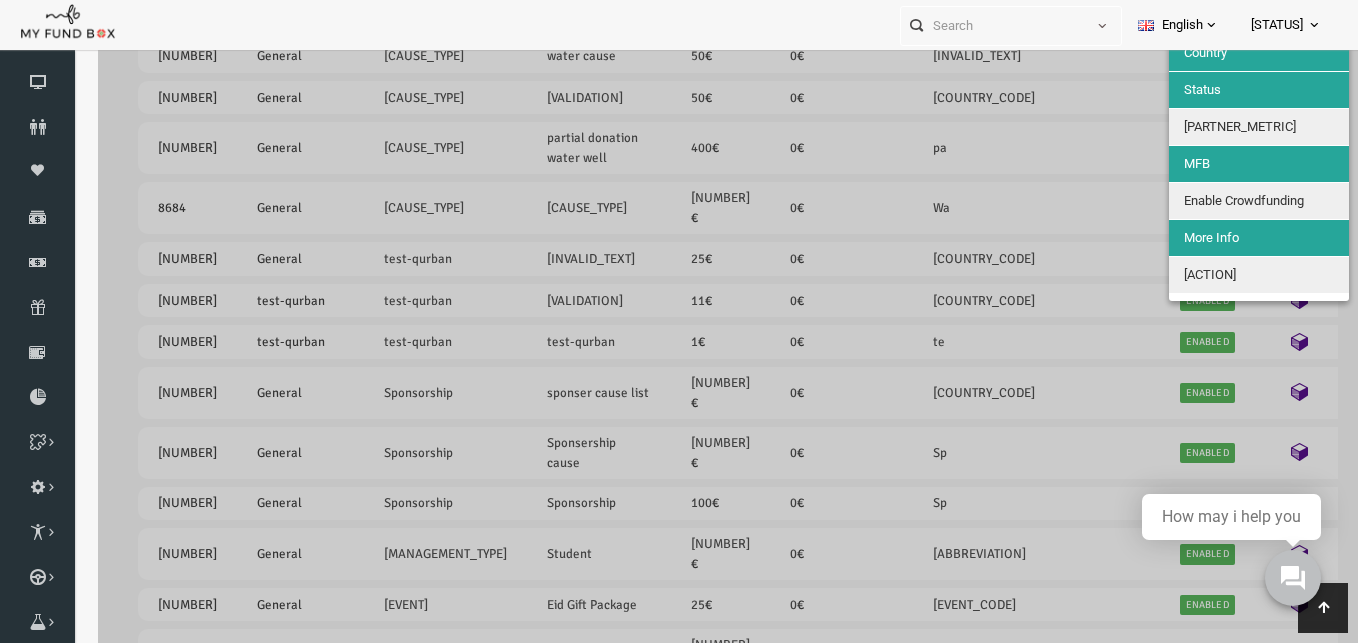 click on "Enable Crowdfunding" at bounding box center [1217, 200] 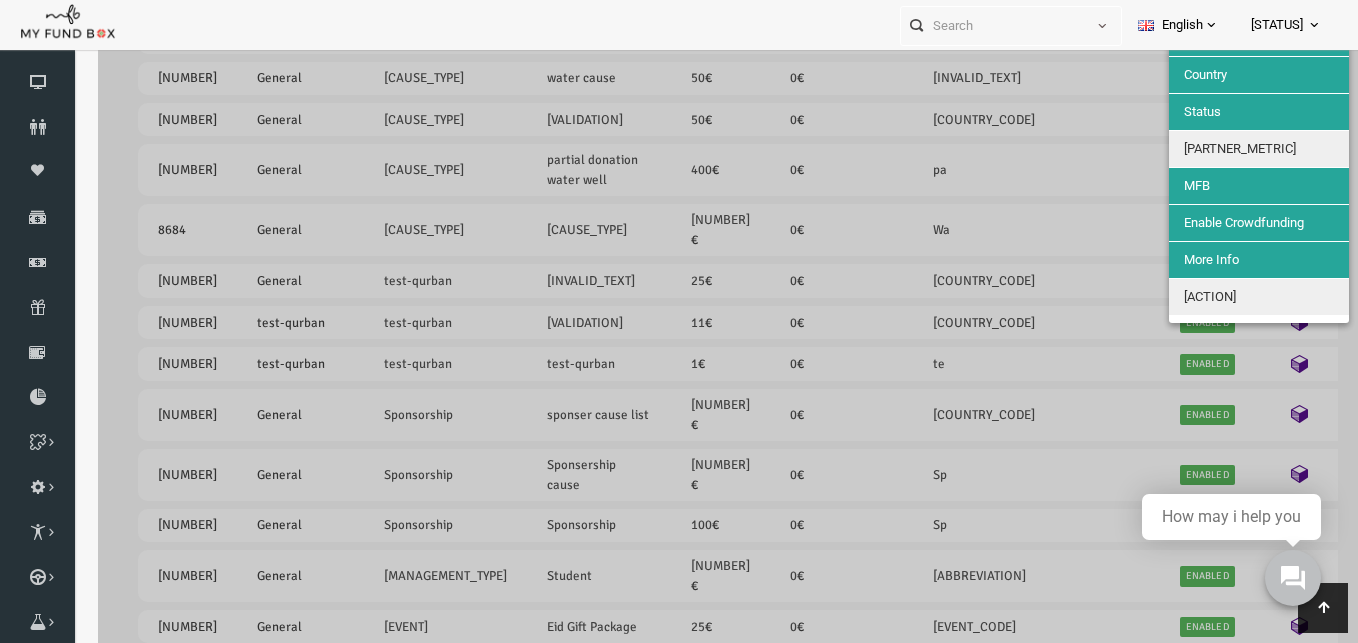 scroll, scrollTop: 0, scrollLeft: 0, axis: both 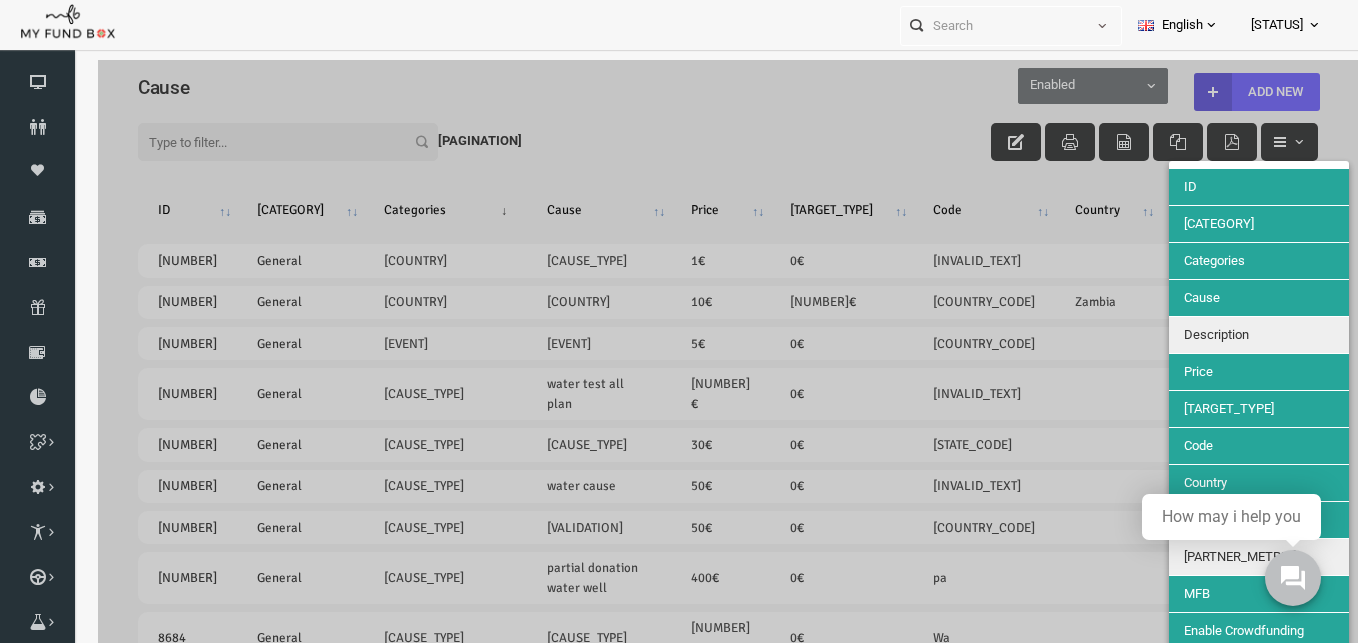 click at bounding box center (701, 1037) 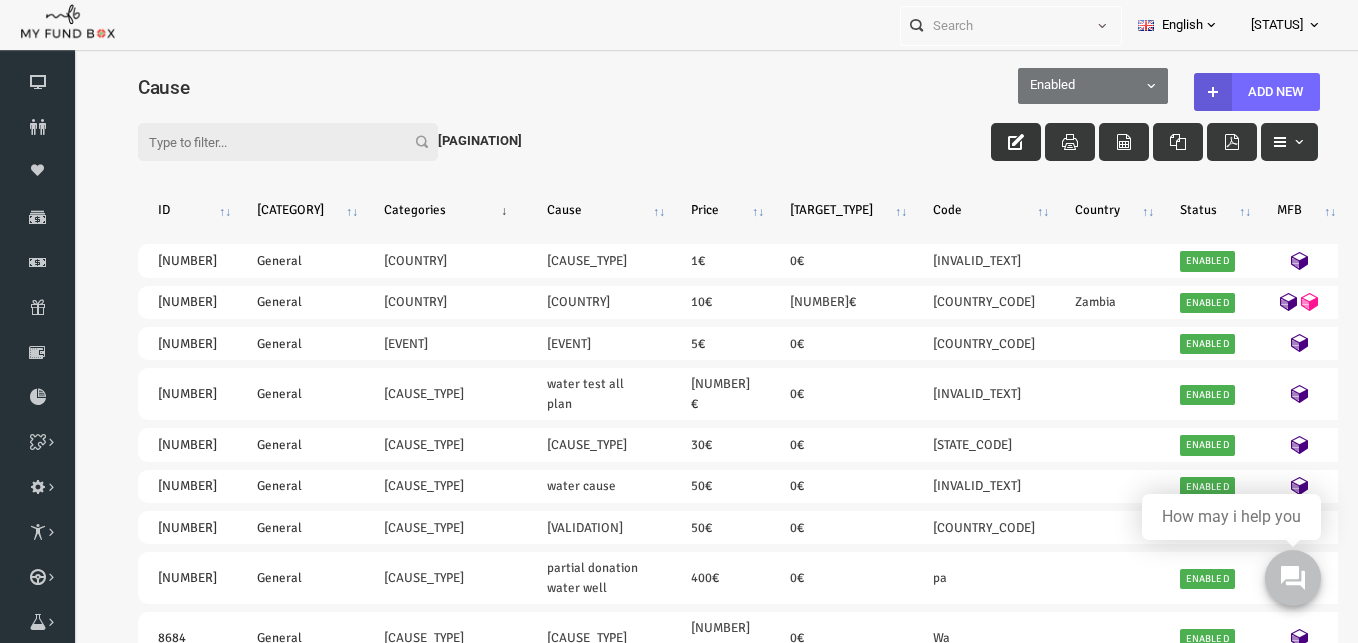 click at bounding box center [989, 142] 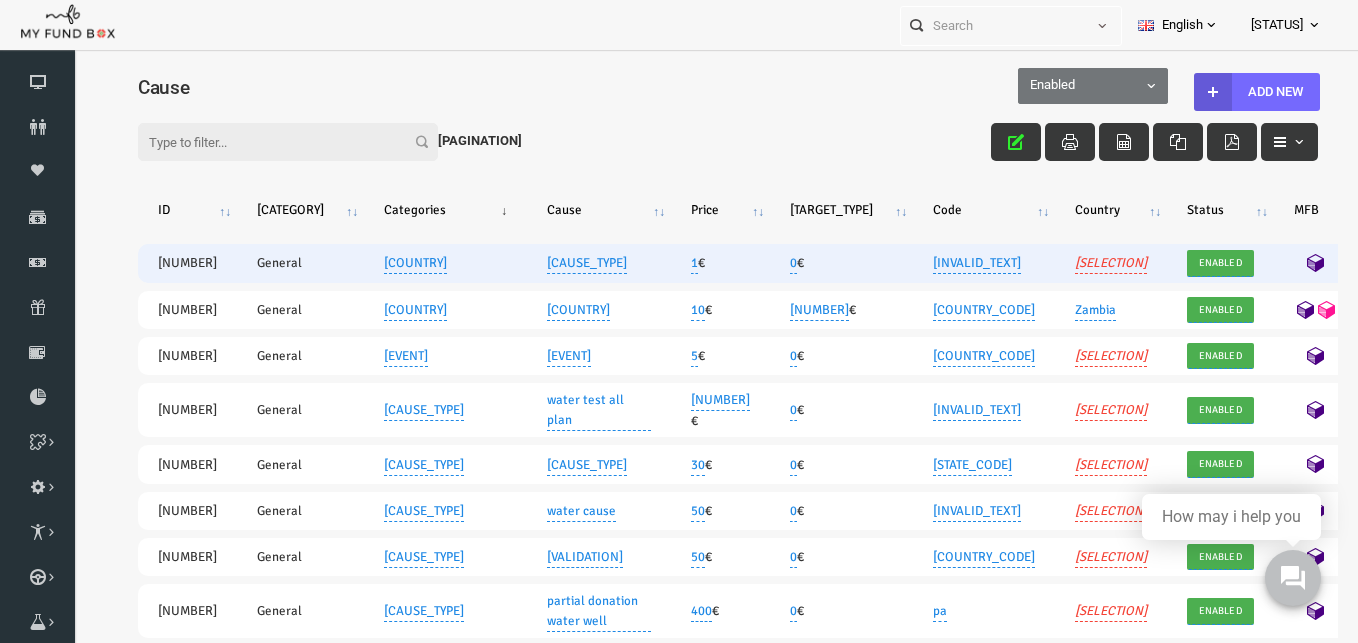 click on "No" at bounding box center [1371, 263] 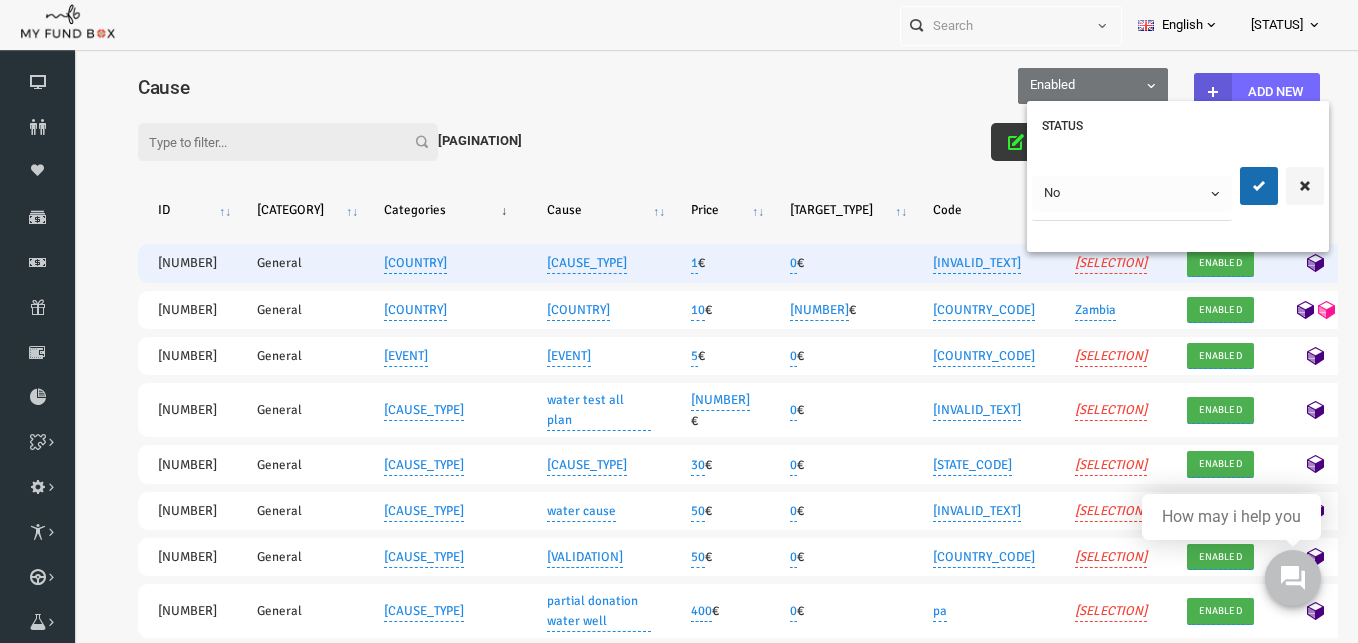 click on "[ERROR_MESSAGE]" at bounding box center (701, 1095) 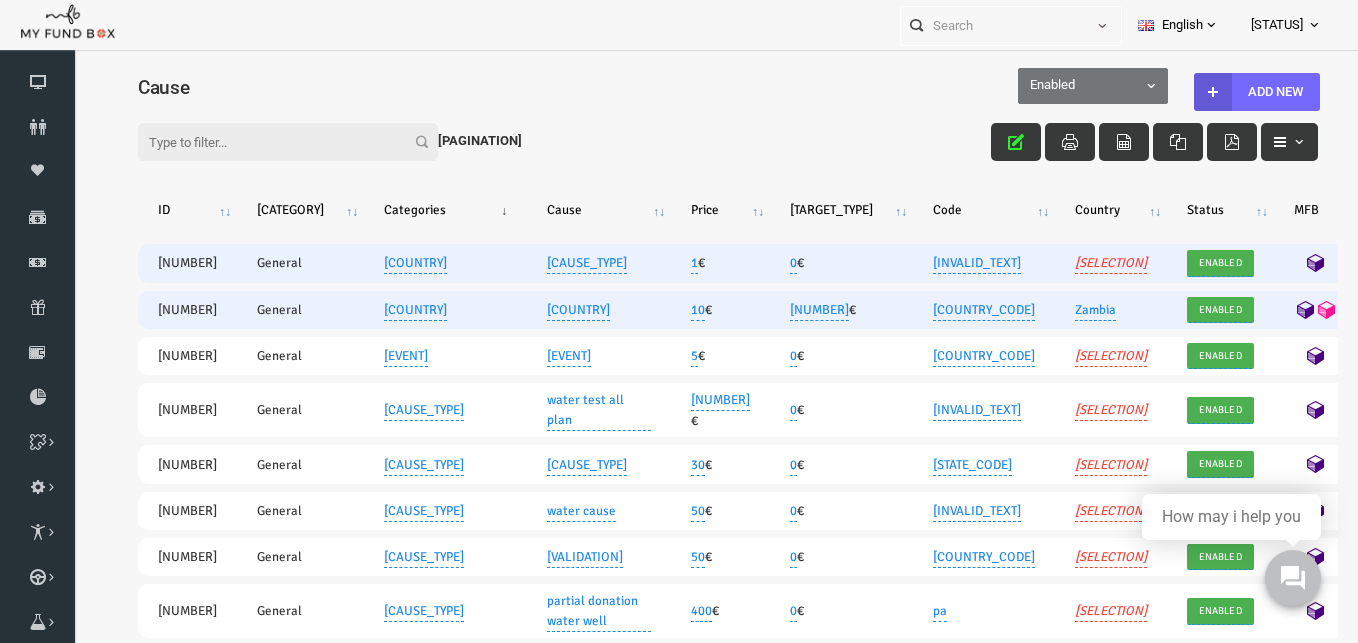 click on "Yes" at bounding box center (1372, 310) 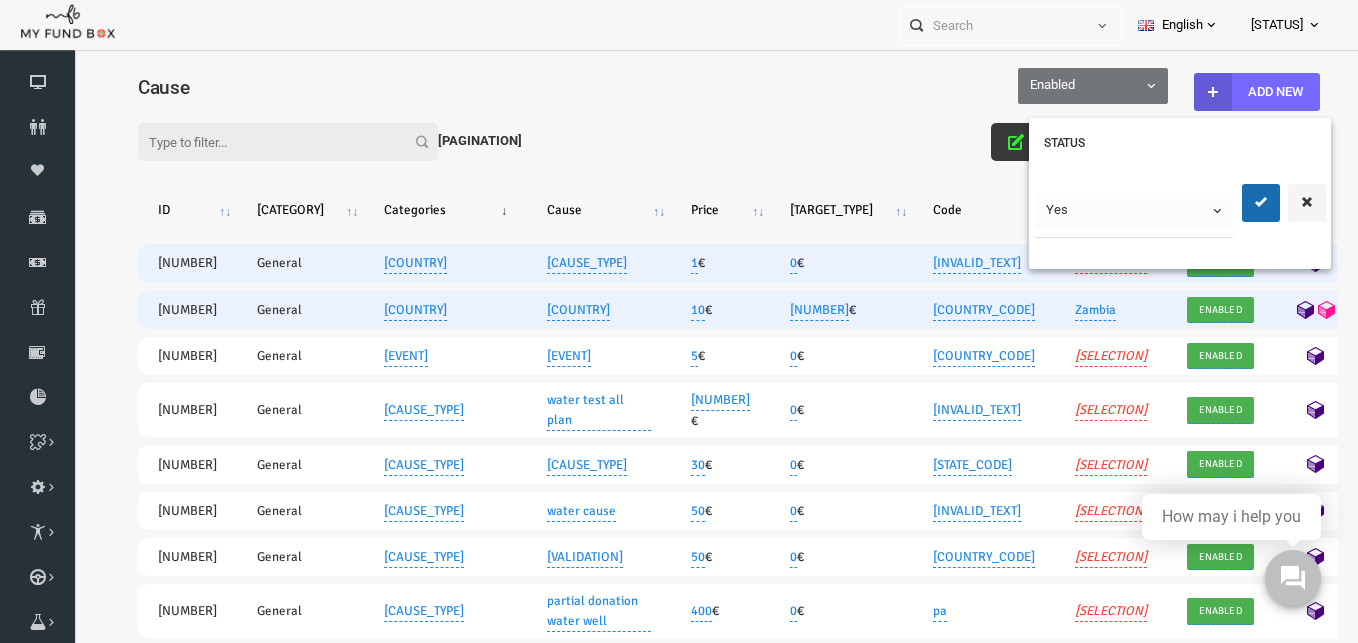 click on "[ERROR_MESSAGE]" at bounding box center (701, 1095) 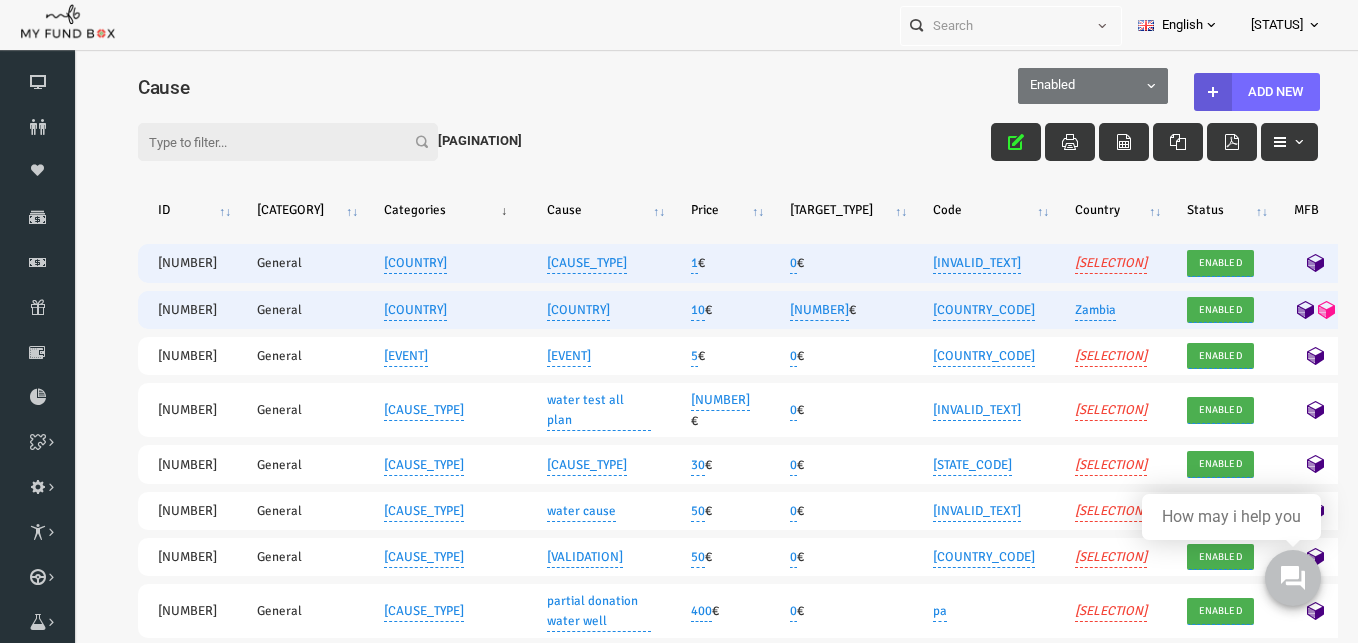 click on "Yes" at bounding box center [1372, 310] 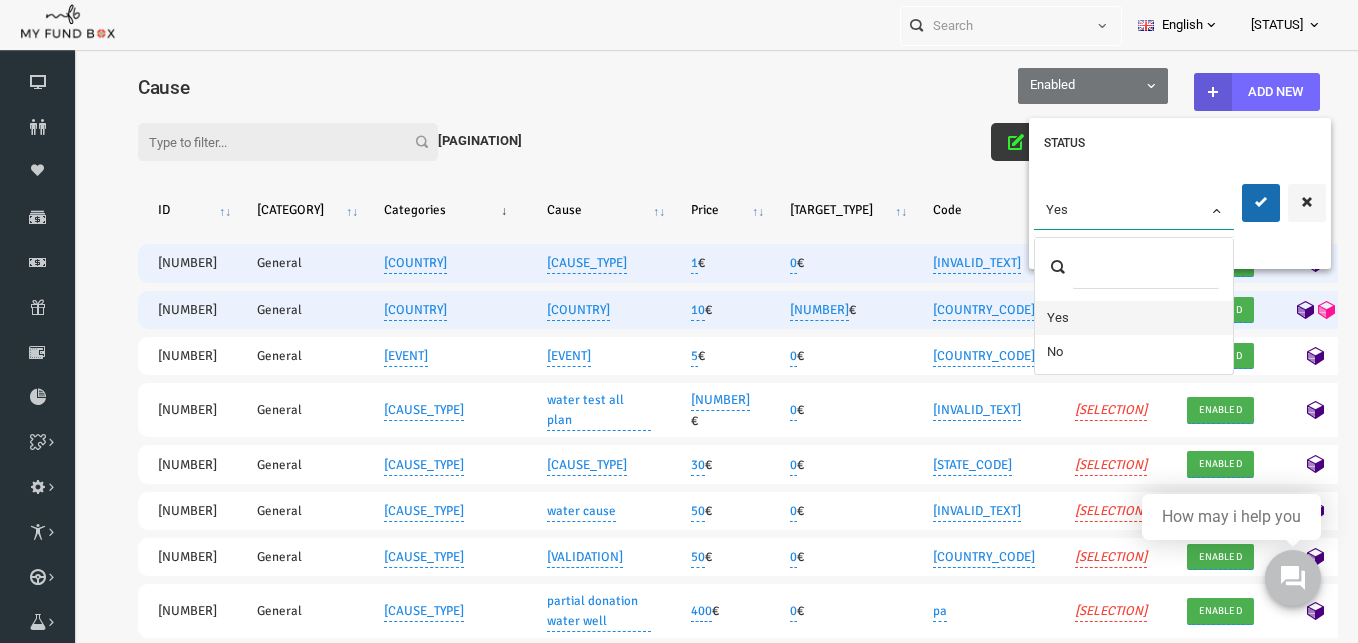 click on "[ERROR_MESSAGE]" at bounding box center (701, 1095) 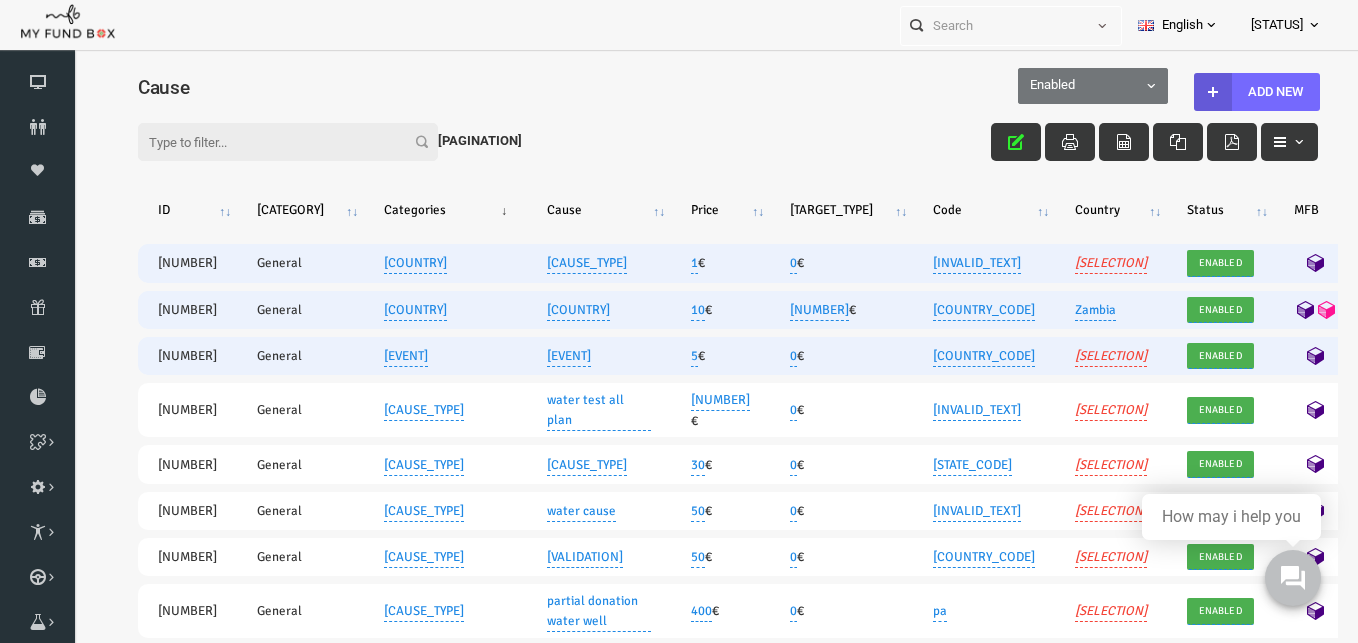 click on "No" at bounding box center [1371, 356] 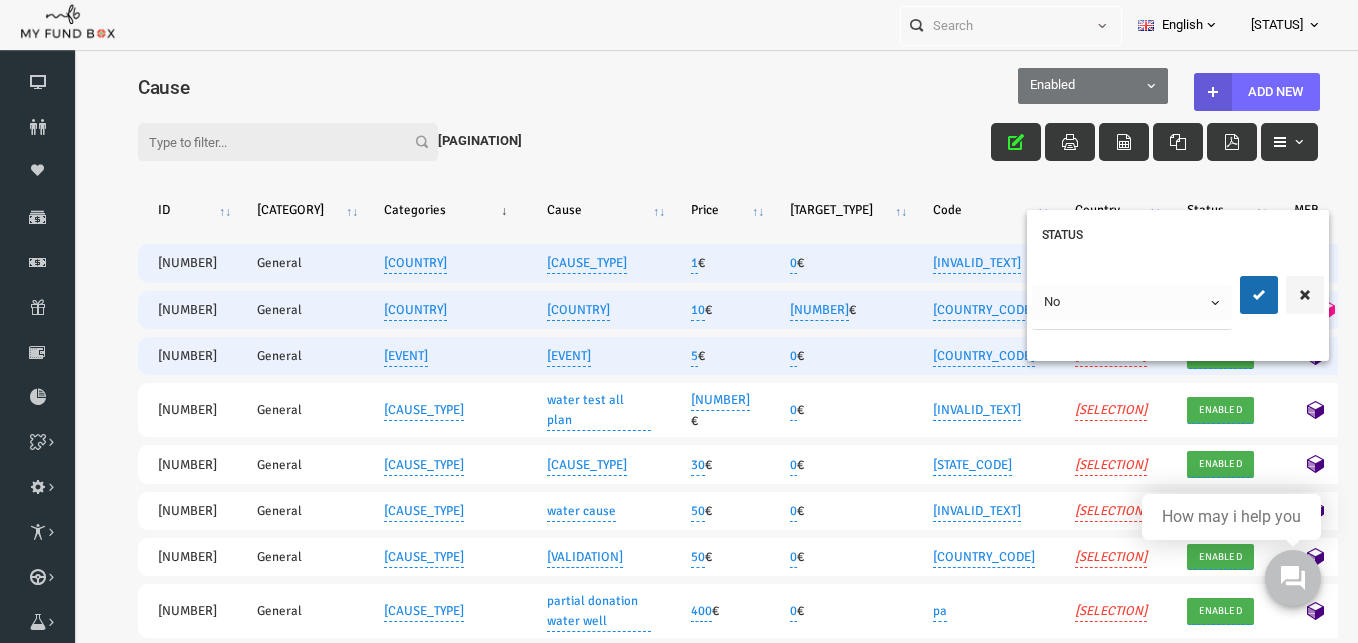 click on "[ERROR_MESSAGE]" at bounding box center (701, 1095) 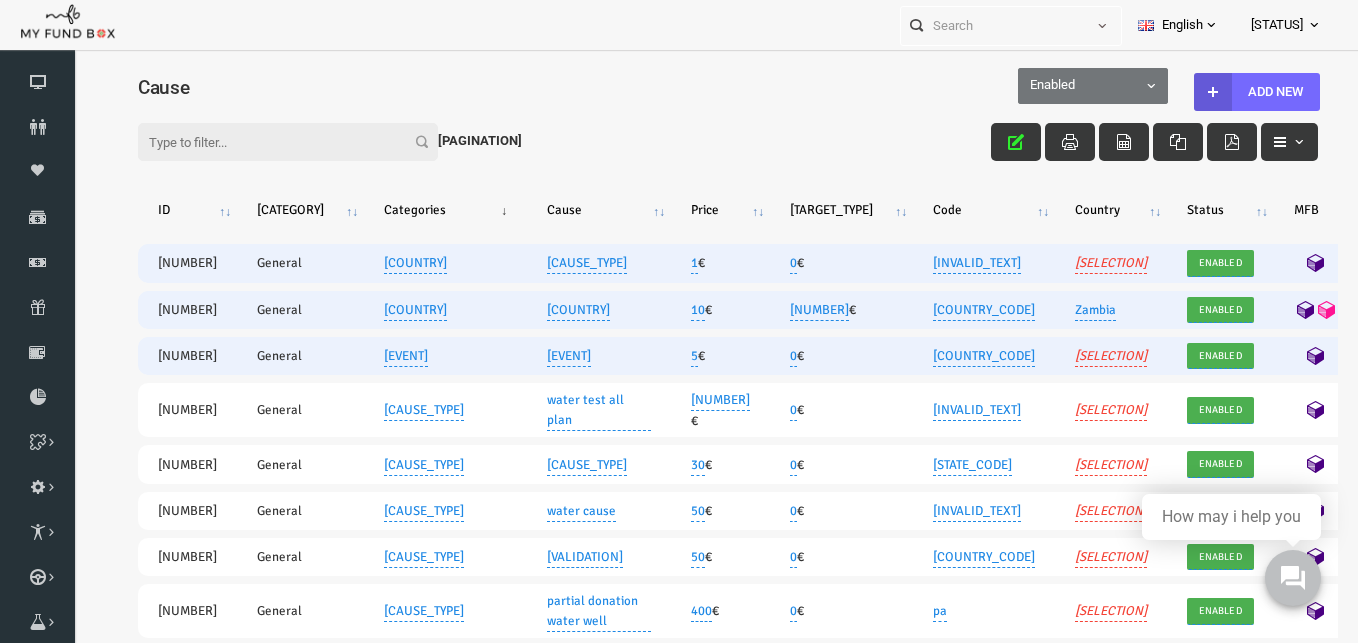 click on "No" at bounding box center (1371, 356) 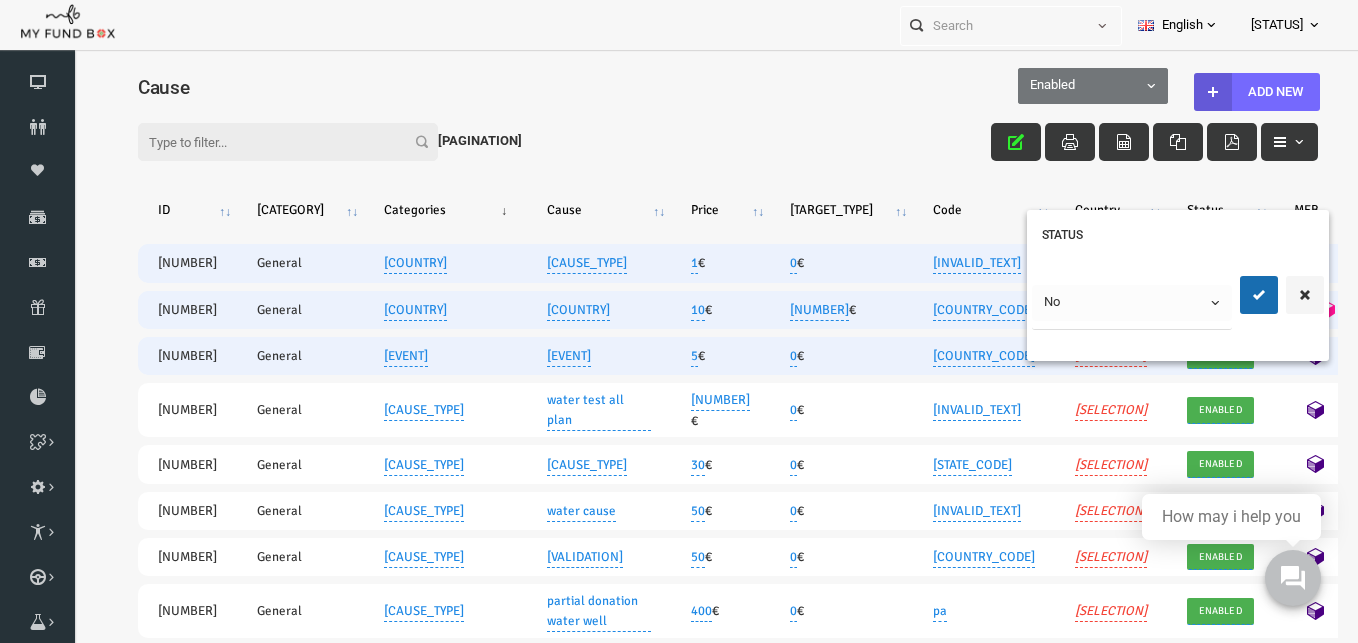 click on "[ERROR_MESSAGE]" at bounding box center [701, 1095] 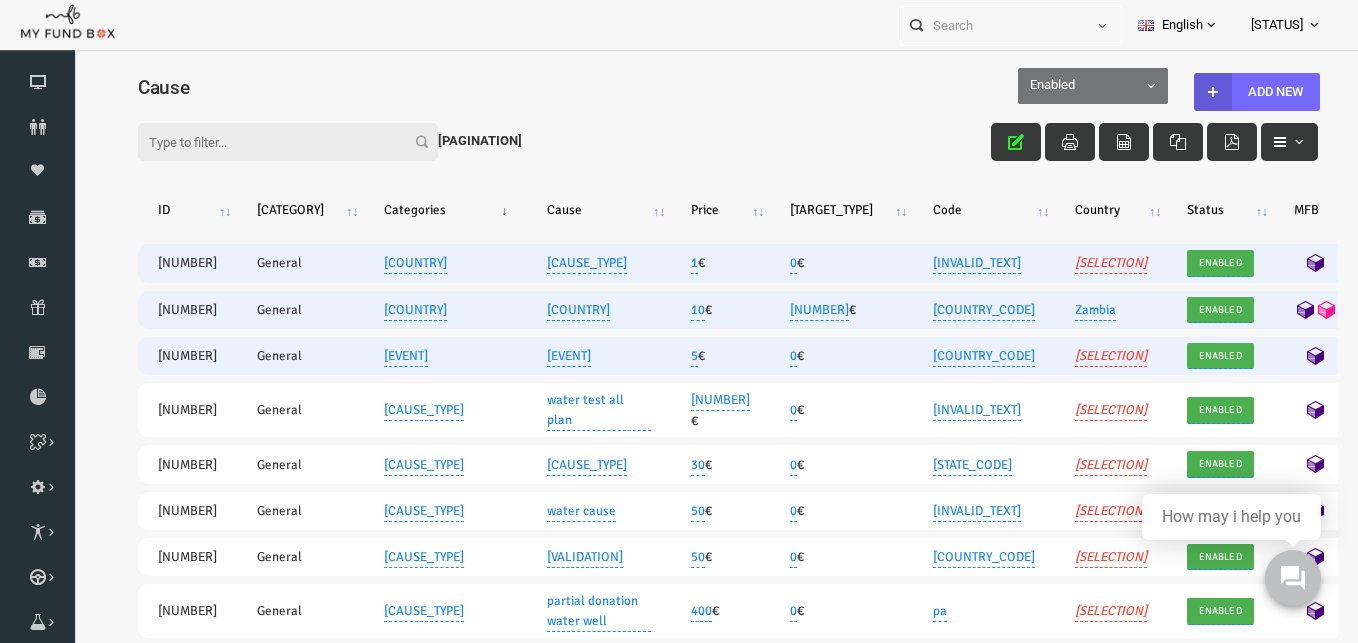 click on "No" at bounding box center [1371, 356] 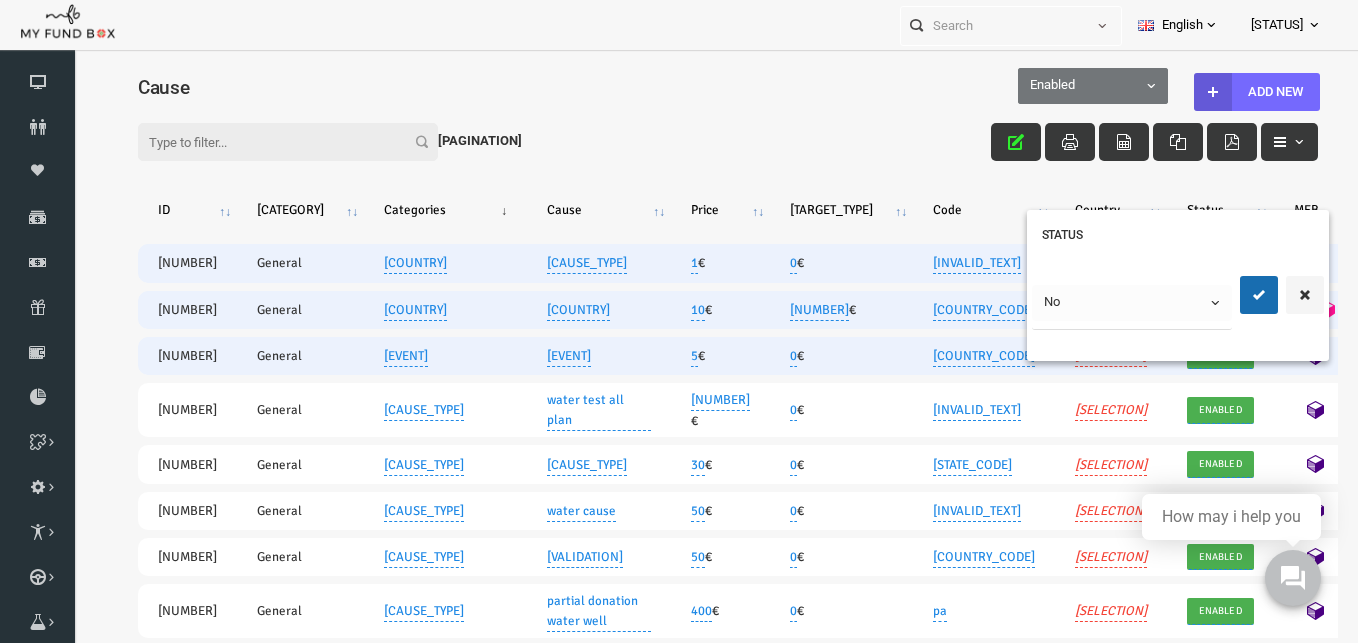 click on "[ERROR_MESSAGE]" at bounding box center [701, 1095] 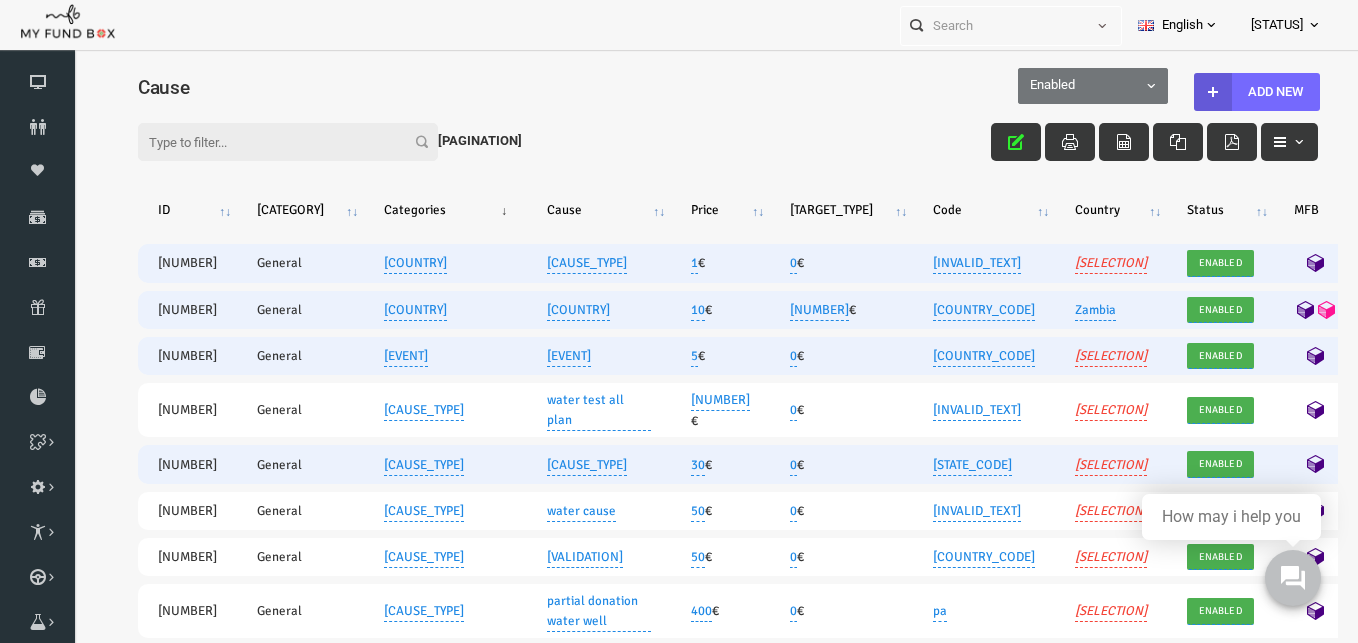 scroll, scrollTop: 241, scrollLeft: 0, axis: vertical 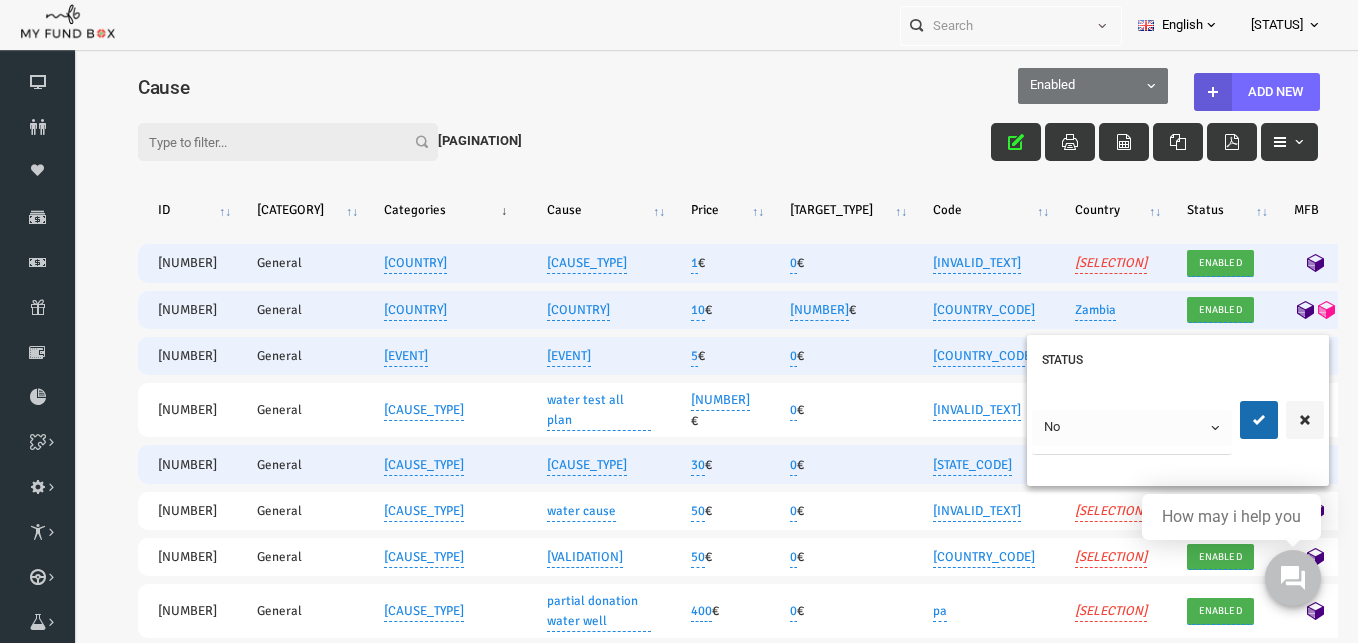 click on "[ERROR_MESSAGE]" at bounding box center (701, 1095) 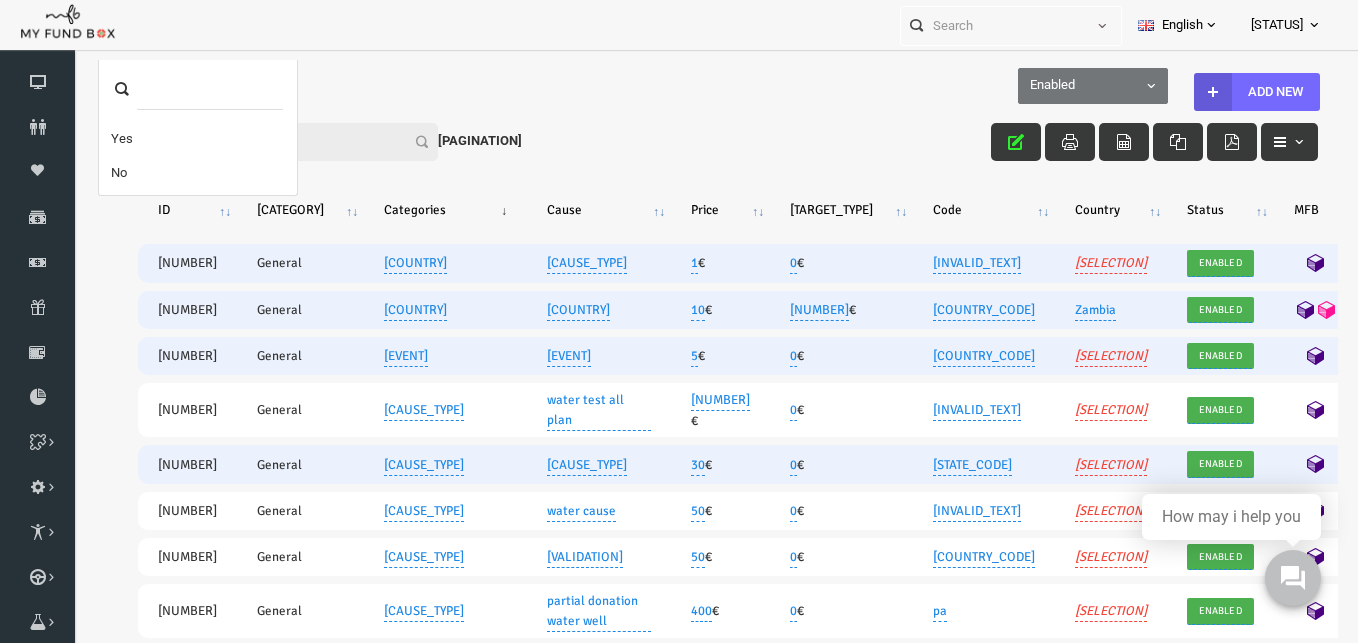 scroll, scrollTop: 0, scrollLeft: 0, axis: both 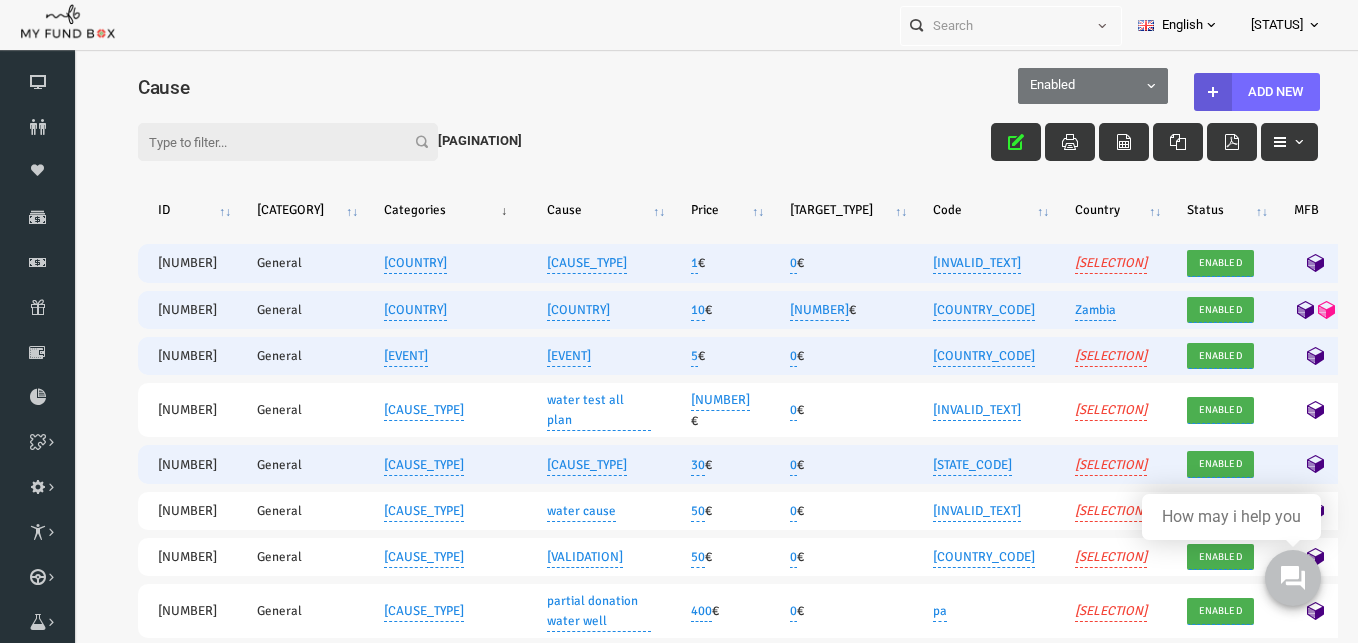 click on "[ERROR_MESSAGE]" at bounding box center [701, 1095] 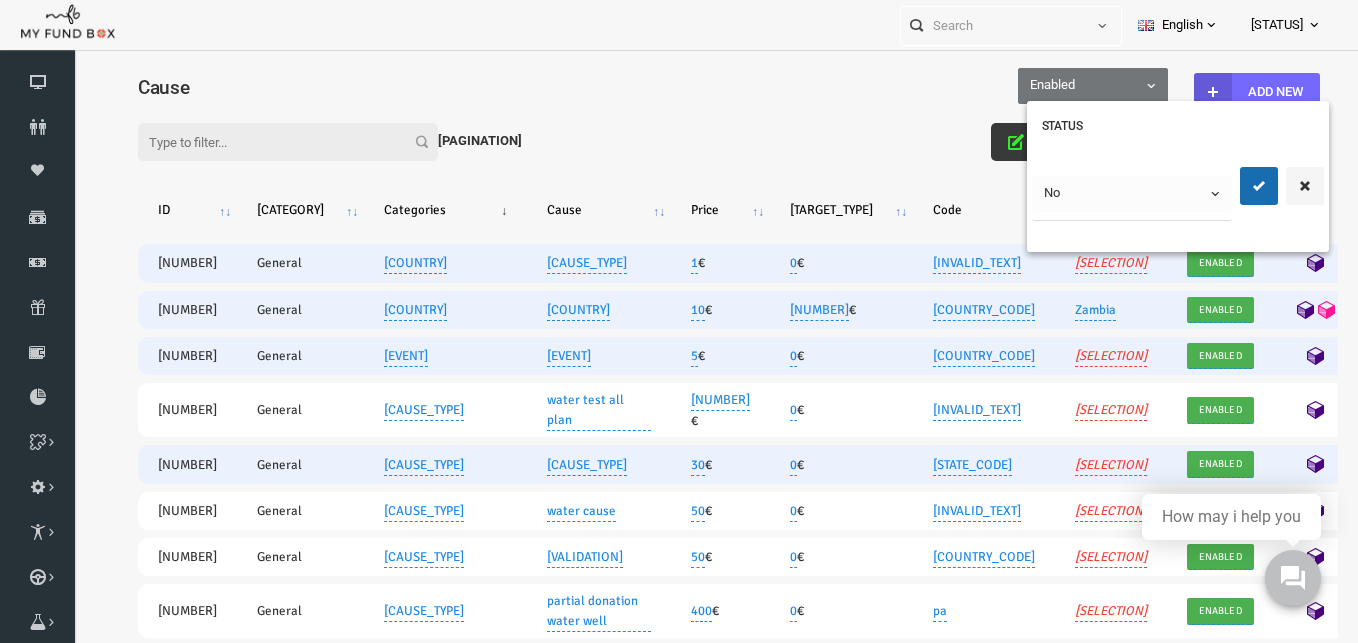 click on "[ERROR_MESSAGE]" at bounding box center [701, 1095] 